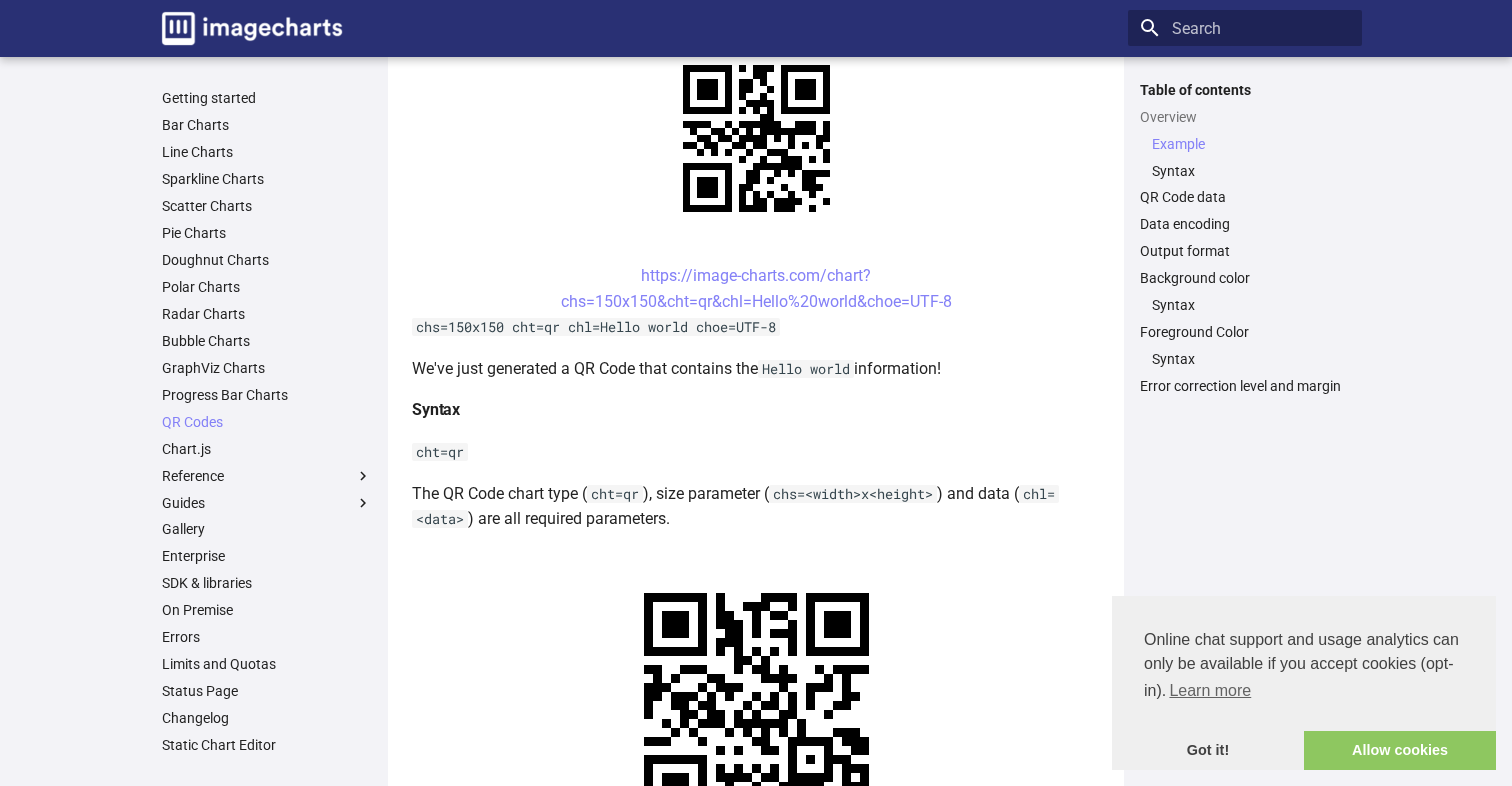 scroll, scrollTop: 472, scrollLeft: 0, axis: vertical 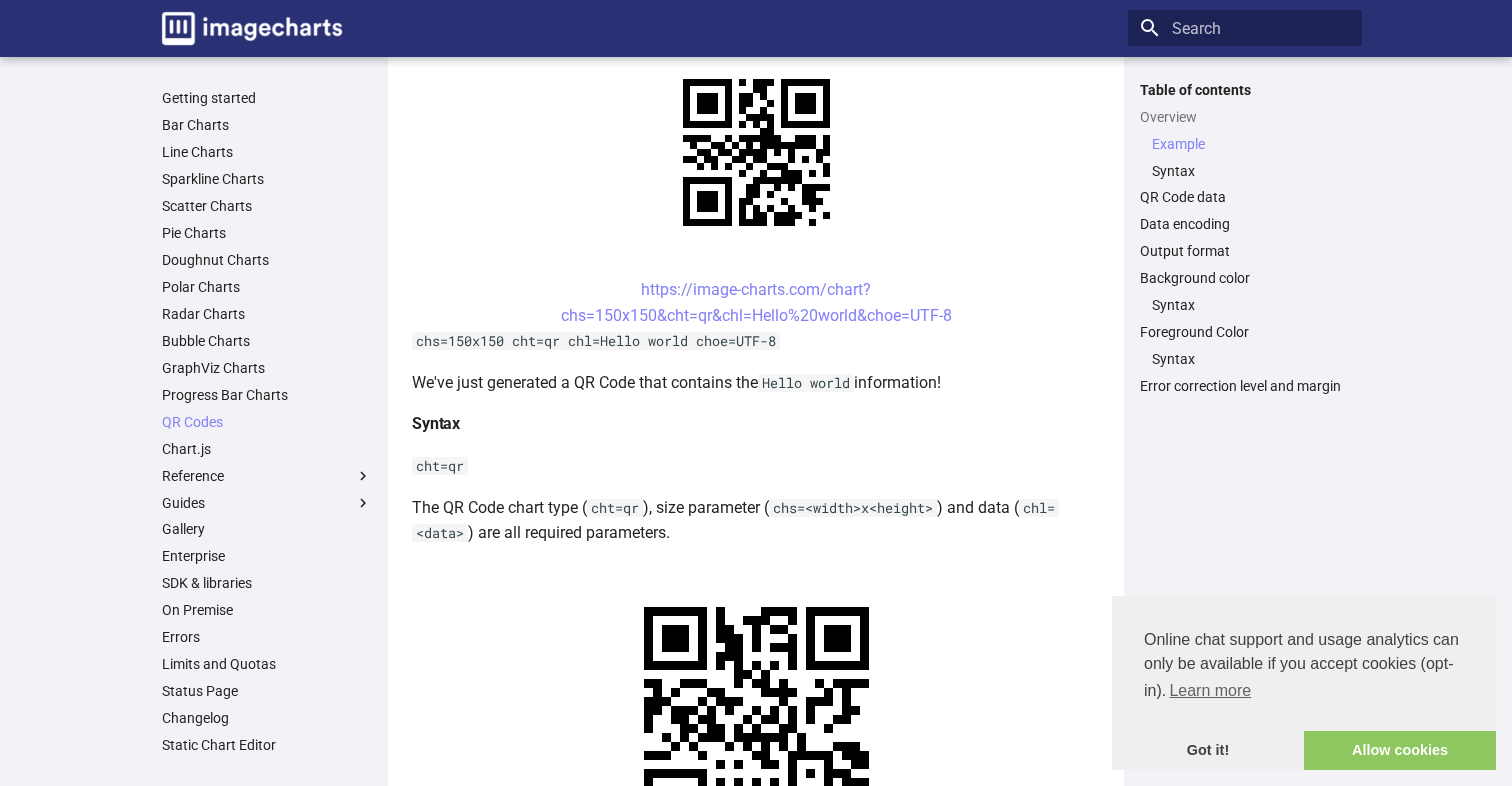 drag, startPoint x: 629, startPoint y: 285, endPoint x: 974, endPoint y: 311, distance: 345.97833 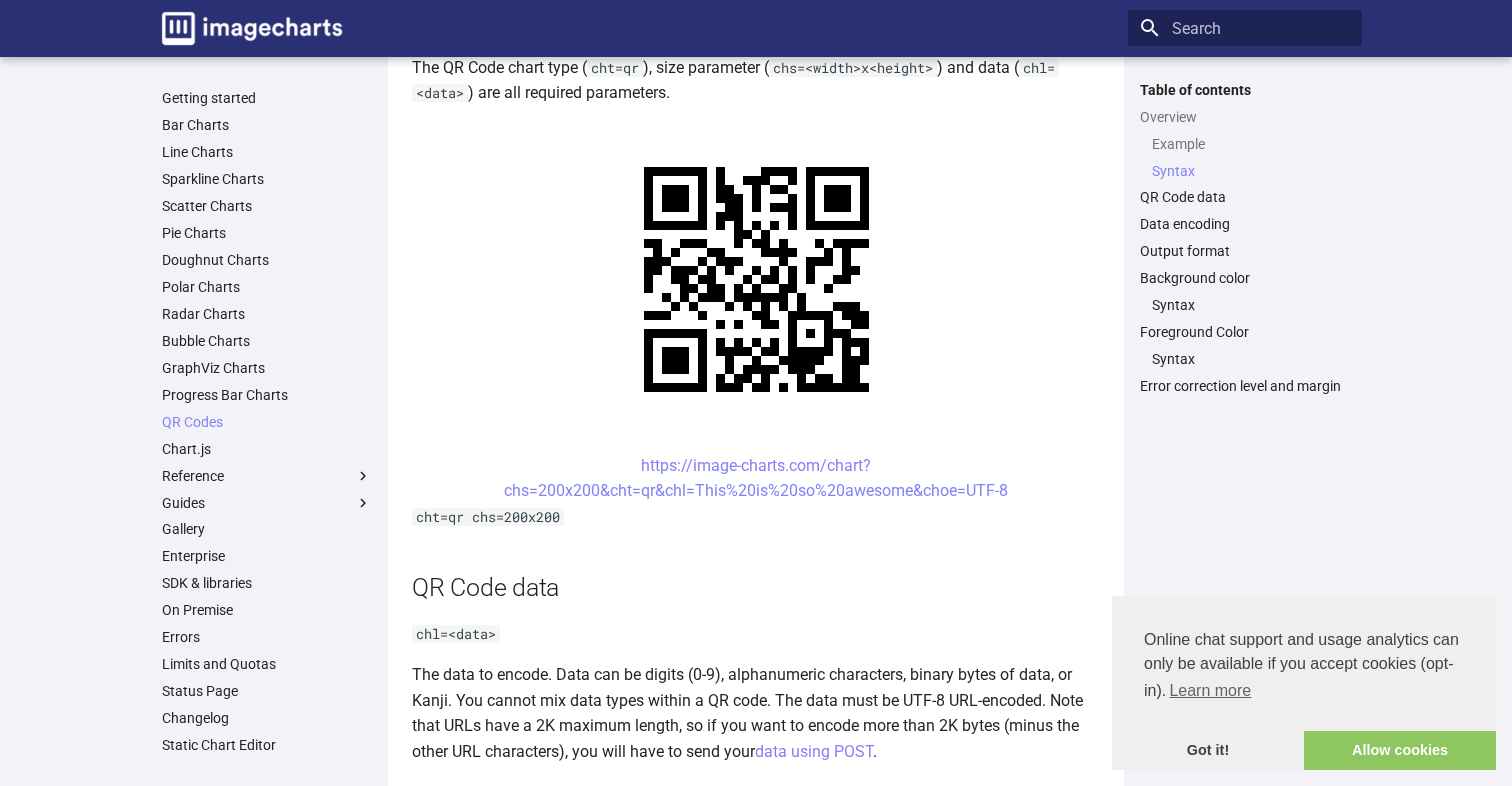scroll, scrollTop: 922, scrollLeft: 0, axis: vertical 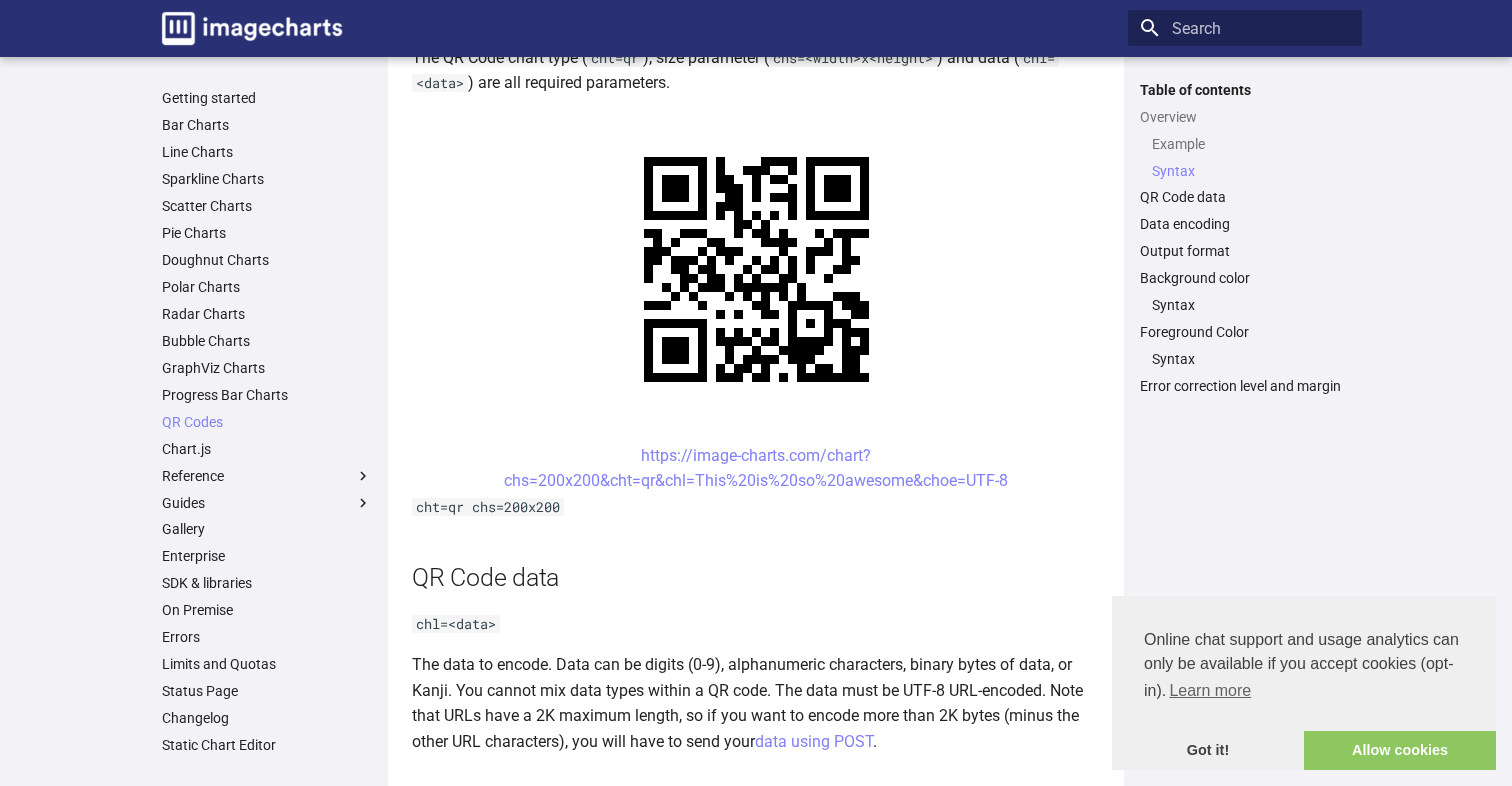 click on "QR Codes   This section describes how to create a QR Code on the fly with a URL GET request using the Image-Chart QRCode web service generation.   Overview   QR codes are a popular type of two-dimensional barcode. They are also known as hardlinks or physical world hyperlinks. QR Codes store up to 4,296 alphanumeric characters of arbitrary text. This text can be anything, for example a website URL, contact information, a telephone number, even a poem! QR codes can be read by an optical device with the appropriate software. Such devices range from dedicated QR code readers to smartphones.   Example       https://image-charts.com/chart?  chs=150x150&cht=qr&chl=Hello%20world&choe=UTF-8     chs=150x150 cht=qr chl=Hello world choe=UTF-8   We've just generated a QR Code that contains the  Hello world  information!   Syntax   cht=qr   The QR Code chart type ( cht=qr ), size parameter ( chs=<width>x<height> ) and data ( chl=<data> ) are all required parameters.           cht=qr chs=200x200   QR Code data     ." at bounding box center [756, 1166] 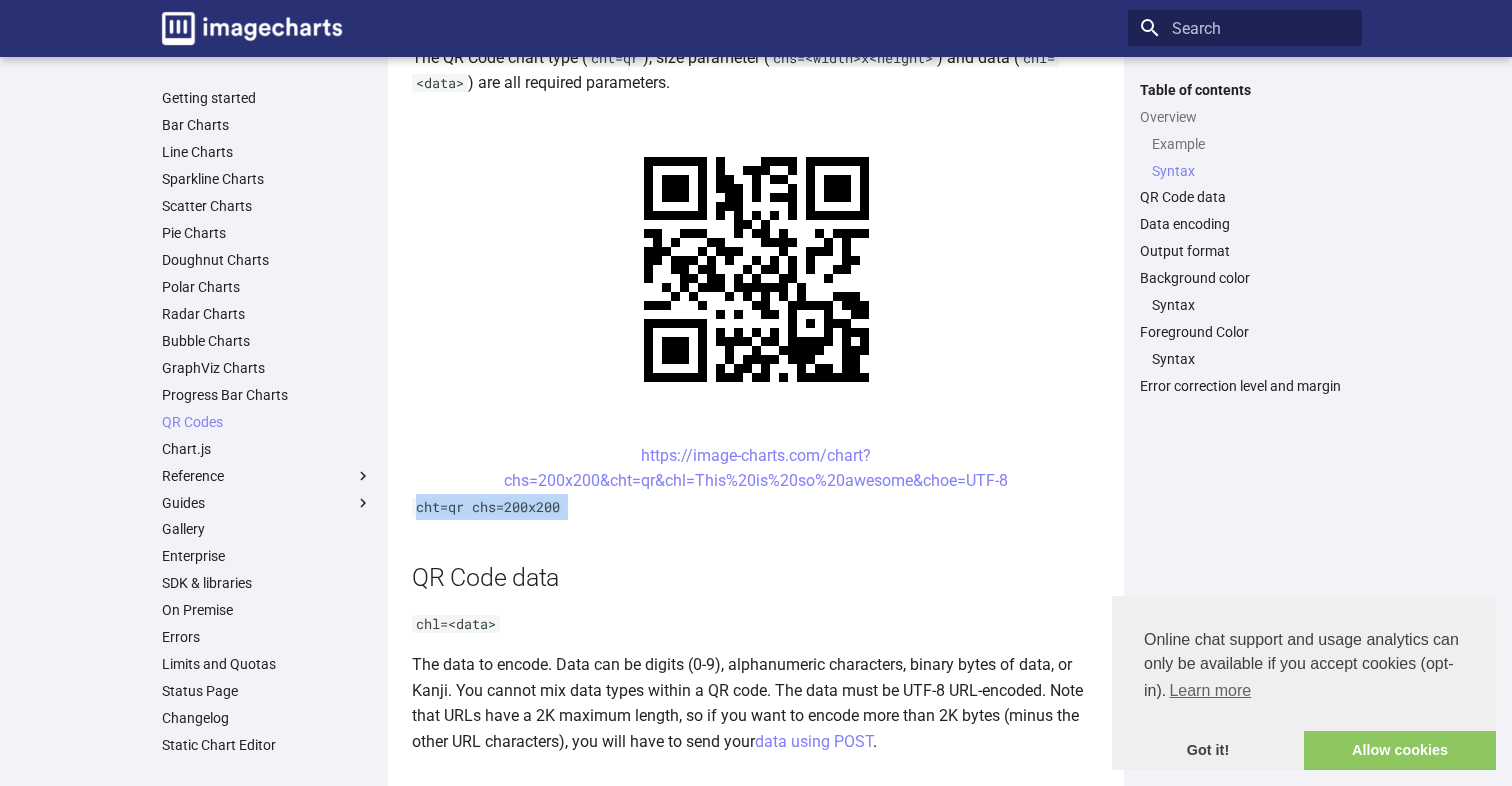 click on "QR Codes   This section describes how to create a QR Code on the fly with a URL GET request using the Image-Chart QRCode web service generation.   Overview   QR codes are a popular type of two-dimensional barcode. They are also known as hardlinks or physical world hyperlinks. QR Codes store up to 4,296 alphanumeric characters of arbitrary text. This text can be anything, for example a website URL, contact information, a telephone number, even a poem! QR codes can be read by an optical device with the appropriate software. Such devices range from dedicated QR code readers to smartphones.   Example       https://image-charts.com/chart?  chs=150x150&cht=qr&chl=Hello%20world&choe=UTF-8     chs=150x150 cht=qr chl=Hello world choe=UTF-8   We've just generated a QR Code that contains the  Hello world  information!   Syntax   cht=qr   The QR Code chart type ( cht=qr ), size parameter ( chs=<width>x<height> ) and data ( chl=<data> ) are all required parameters.           cht=qr chs=200x200   QR Code data     ." at bounding box center (756, 1166) 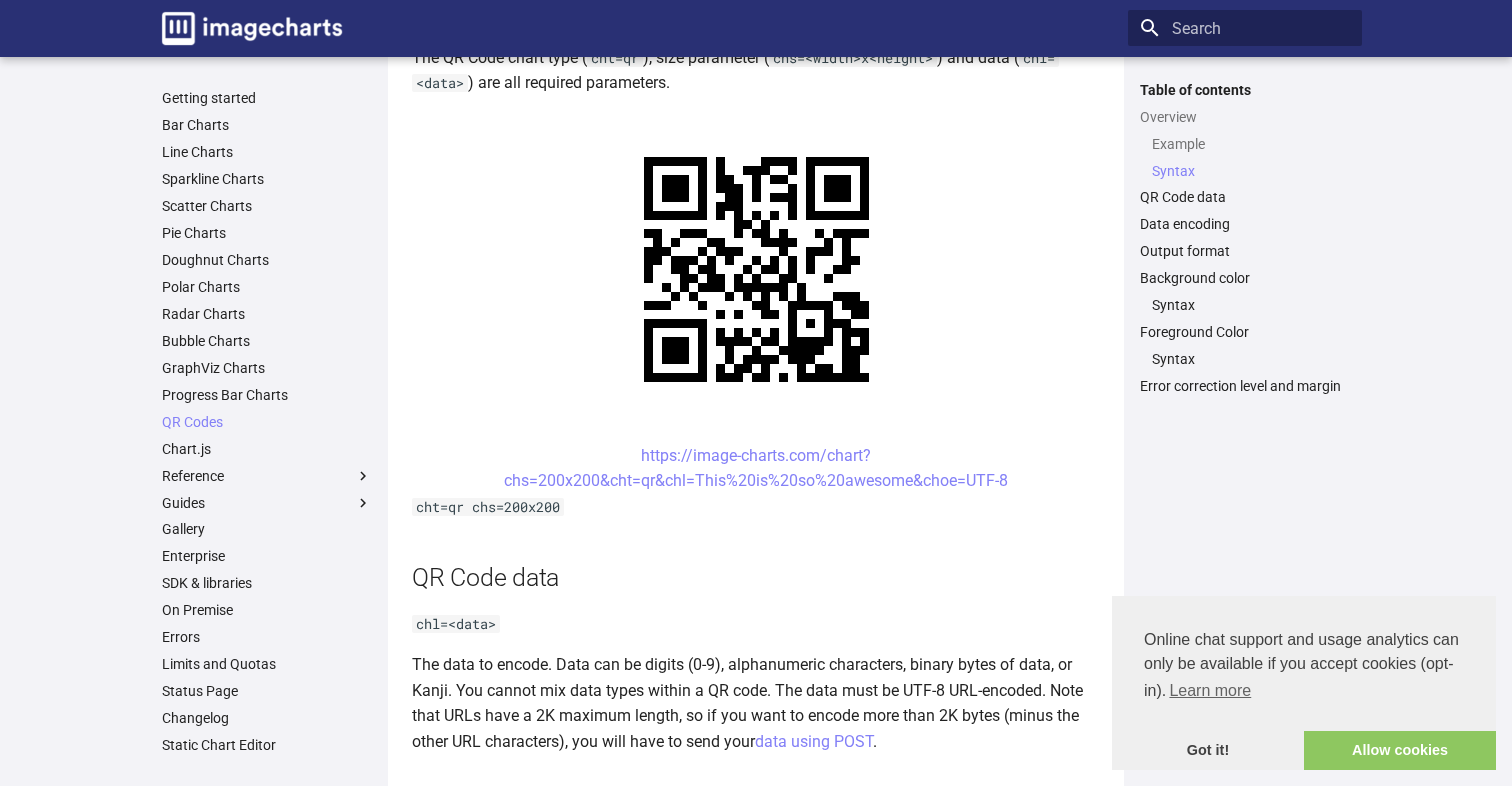 click on "https://image-charts.com/chart? chs=200x200&cht=qr&chl=This%20is%20so%20awesome&choe=UTF-8" at bounding box center [756, 468] 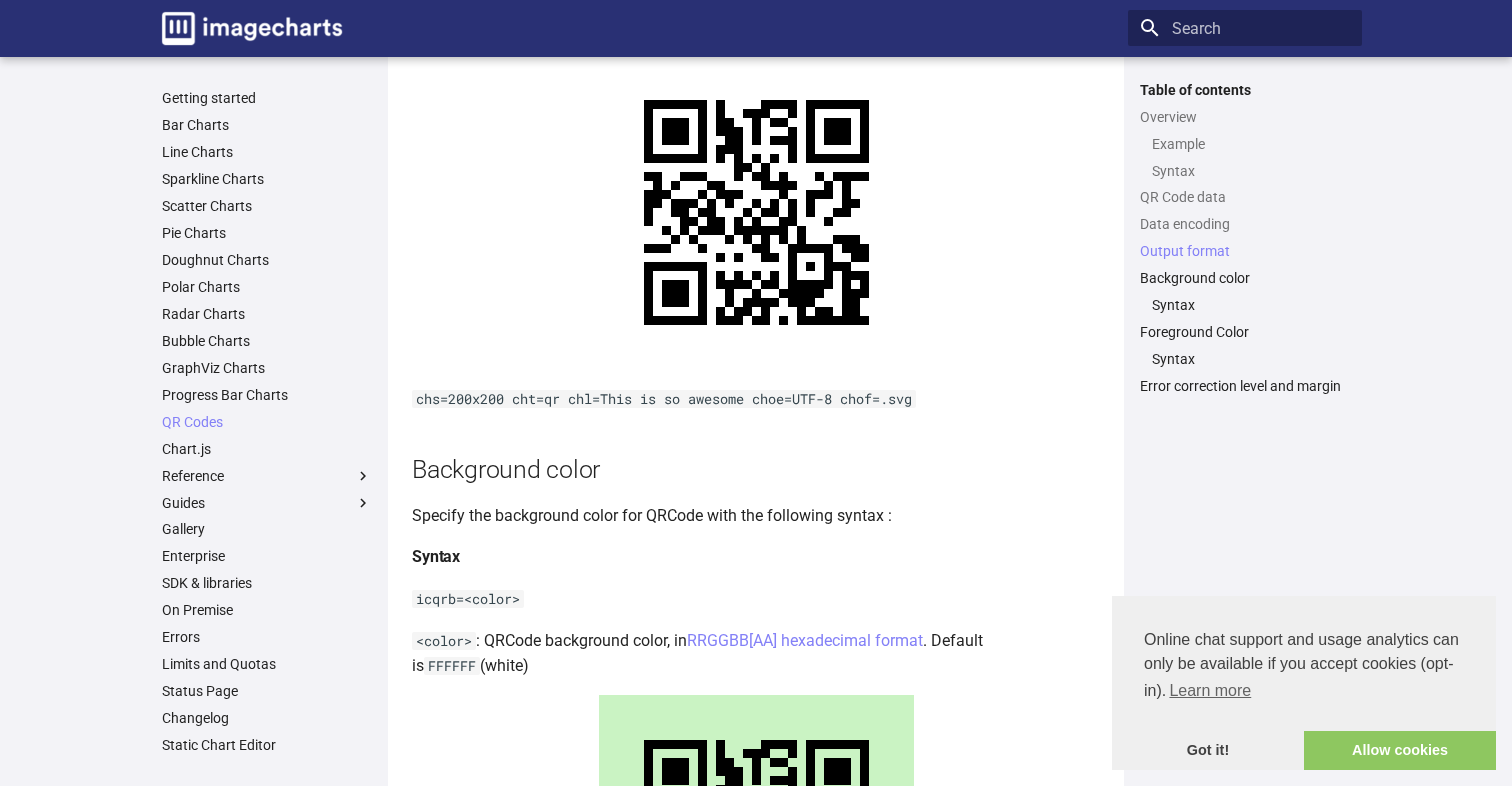 scroll, scrollTop: 2107, scrollLeft: 0, axis: vertical 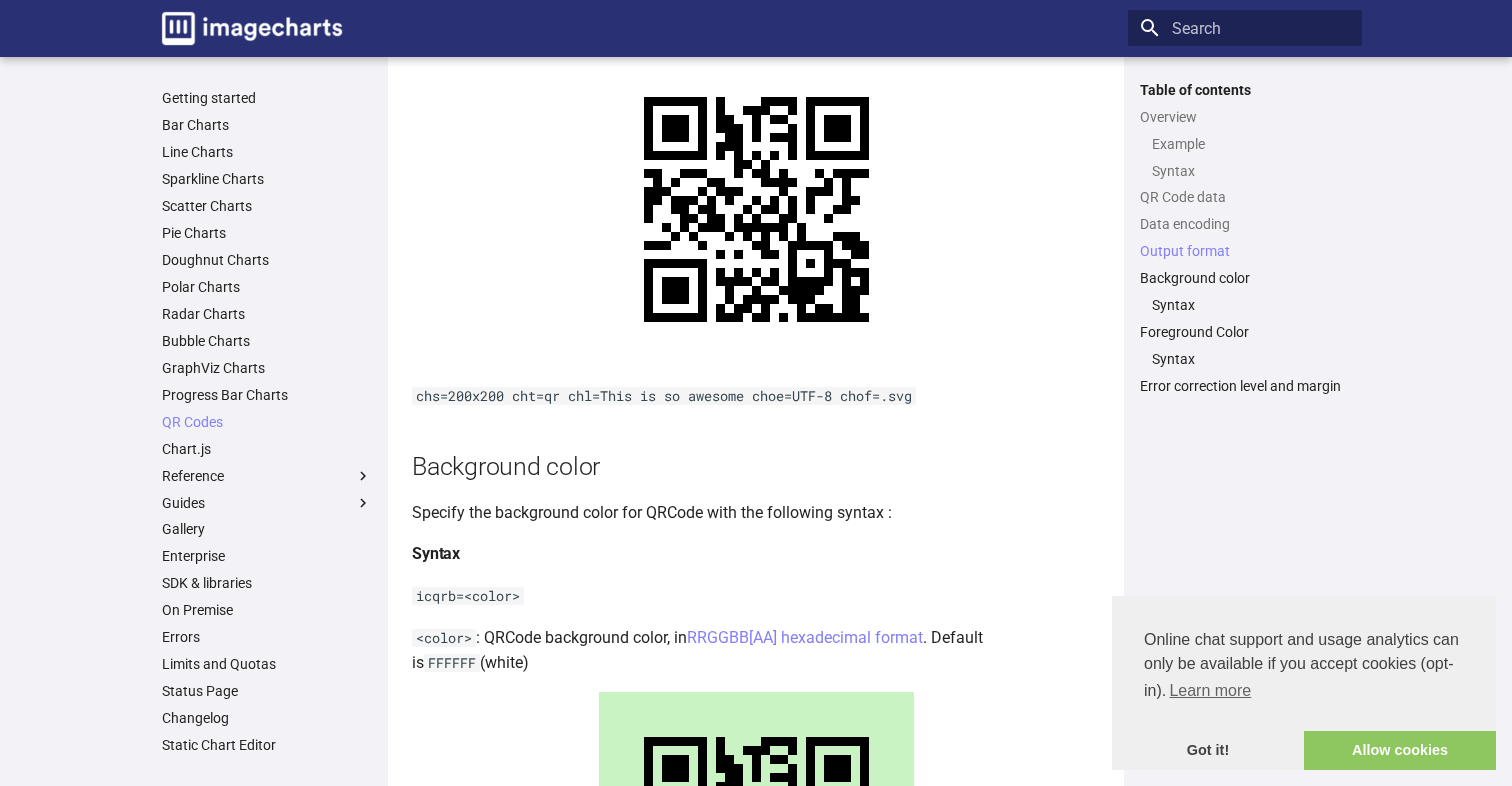 click on "chs=200x200 cht=qr chl=This is so awesome choe=UTF-8 chof=.svg" at bounding box center (664, 396) 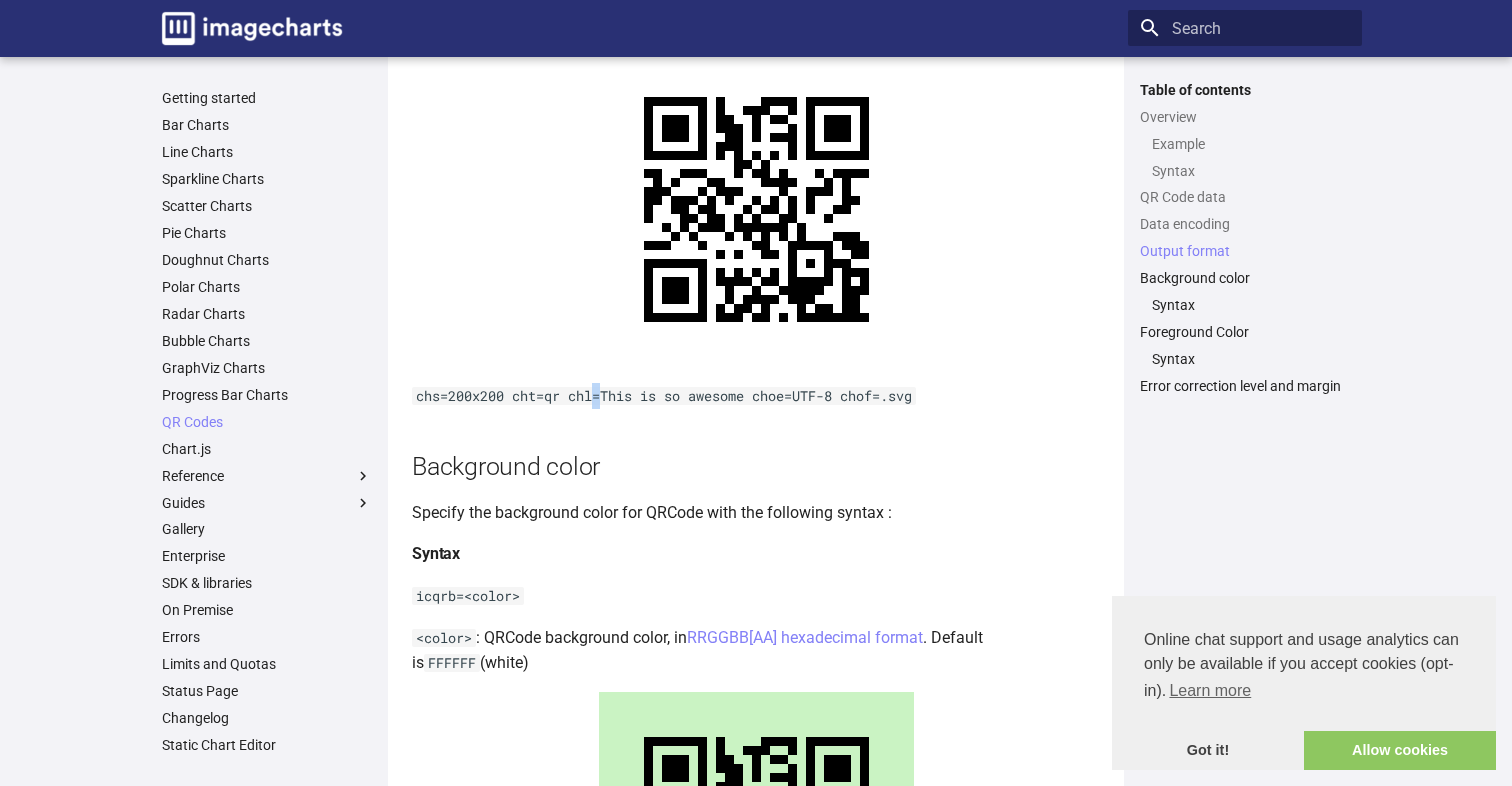 click on "chs=200x200 cht=qr chl=This is so awesome choe=UTF-8 chof=.svg" at bounding box center [664, 396] 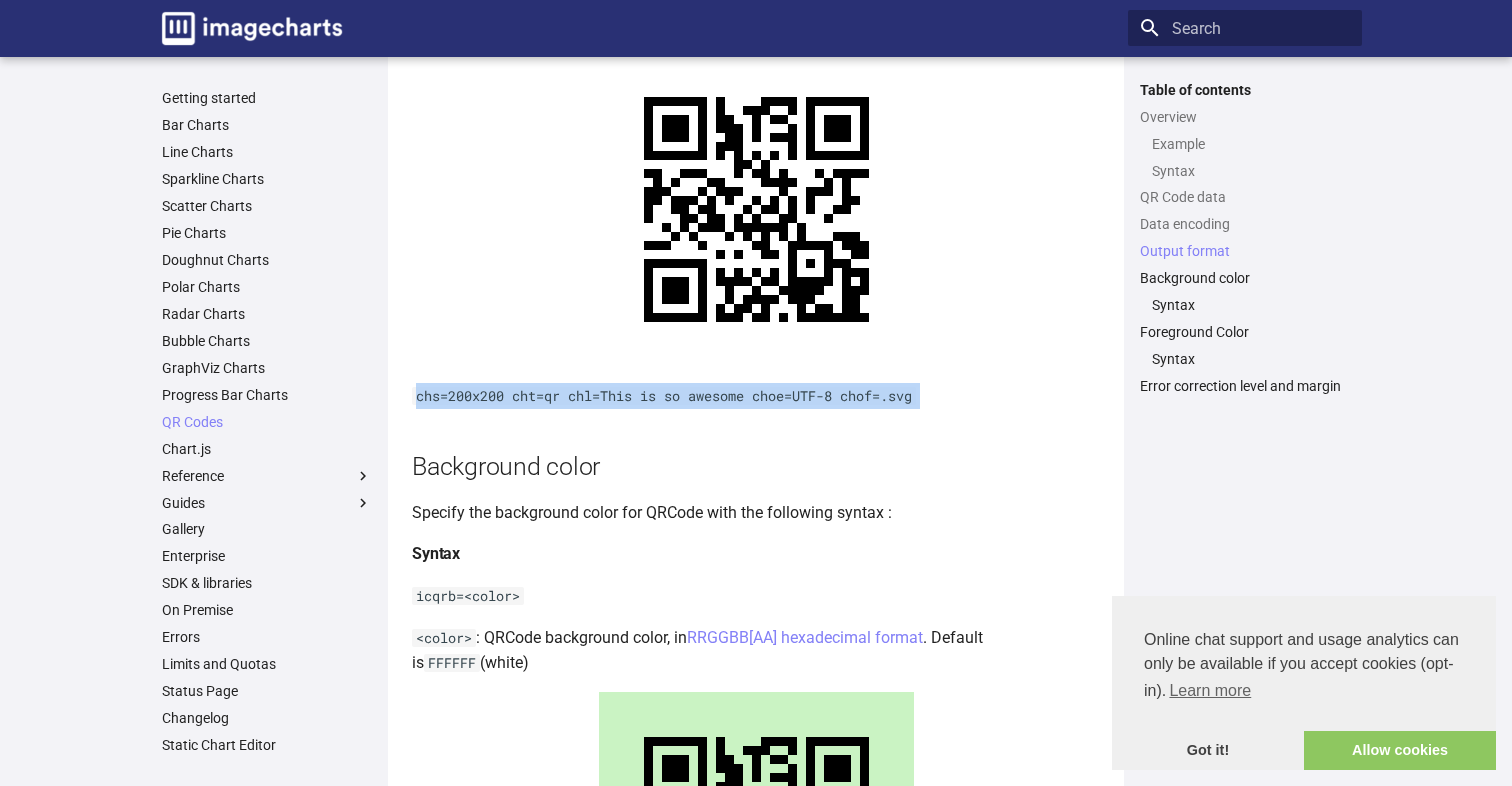 click on "chs=200x200 cht=qr chl=This is so awesome choe=UTF-8 chof=.svg" at bounding box center [664, 396] 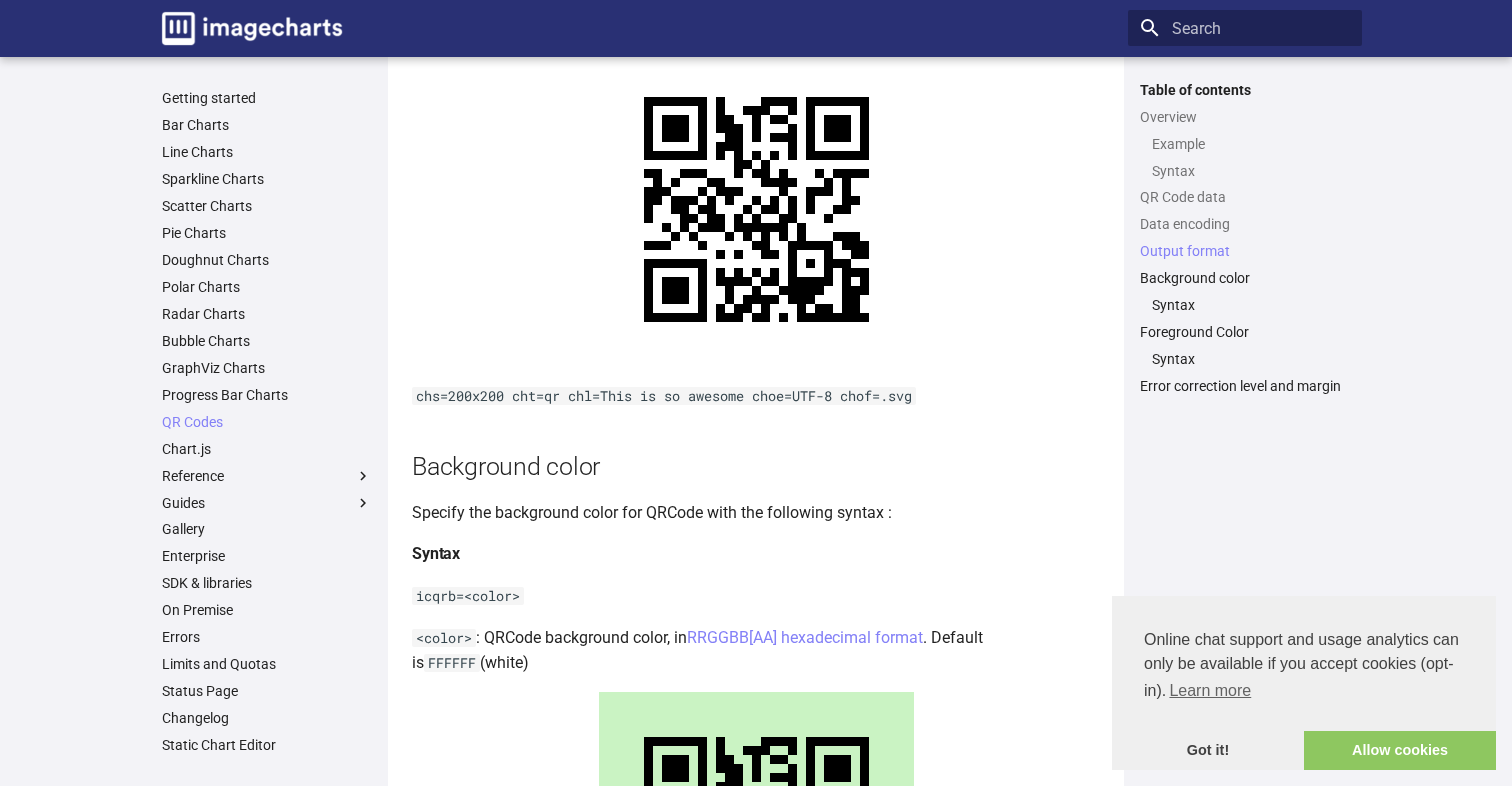 click on "QR Codes   This section describes how to create a QR Code on the fly with a URL GET request using the Image-Chart QRCode web service generation.   Overview   QR codes are a popular type of two-dimensional barcode. They are also known as hardlinks or physical world hyperlinks. QR Codes store up to 4,296 alphanumeric characters of arbitrary text. This text can be anything, for example a website URL, contact information, a telephone number, even a poem! QR codes can be read by an optical device with the appropriate software. Such devices range from dedicated QR code readers to smartphones.   Example       https://image-charts.com/chart?  chs=150x150&cht=qr&chl=Hello%20world&choe=UTF-8     chs=150x150 cht=qr chl=Hello world choe=UTF-8   We've just generated a QR Code that contains the  Hello world  information!   Syntax   cht=qr   The QR Code chart type ( cht=qr ), size parameter ( chs=<width>x<height> ) and data ( chl=<data> ) are all required parameters.           cht=qr chs=200x200   QR Code data     ." at bounding box center (756, -19) 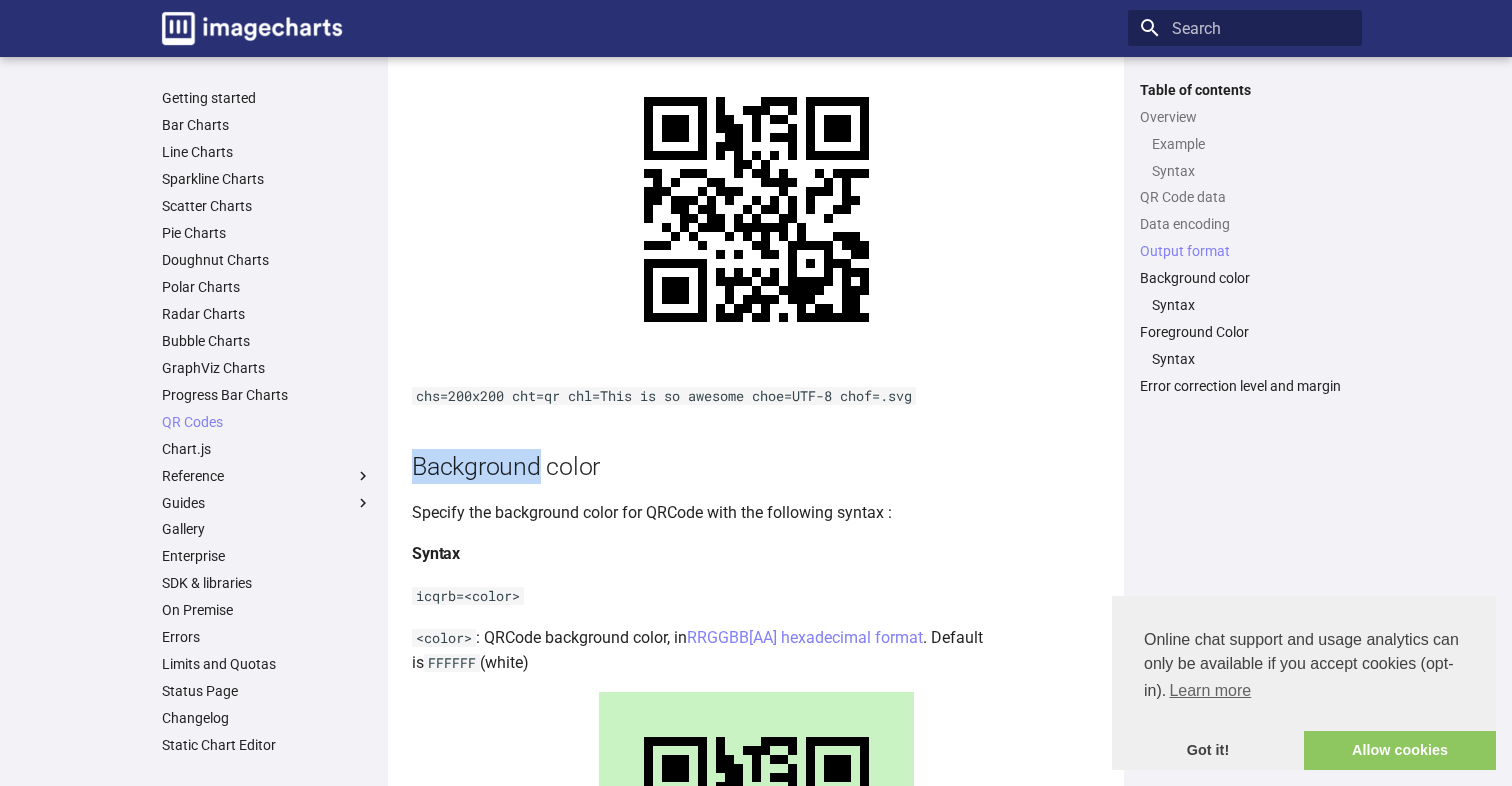 click on "QR Codes   This section describes how to create a QR Code on the fly with a URL GET request using the Image-Chart QRCode web service generation.   Overview   QR codes are a popular type of two-dimensional barcode. They are also known as hardlinks or physical world hyperlinks. QR Codes store up to 4,296 alphanumeric characters of arbitrary text. This text can be anything, for example a website URL, contact information, a telephone number, even a poem! QR codes can be read by an optical device with the appropriate software. Such devices range from dedicated QR code readers to smartphones.   Example       https://image-charts.com/chart?  chs=150x150&cht=qr&chl=Hello%20world&choe=UTF-8     chs=150x150 cht=qr chl=Hello world choe=UTF-8   We've just generated a QR Code that contains the  Hello world  information!   Syntax   cht=qr   The QR Code chart type ( cht=qr ), size parameter ( chs=<width>x<height> ) and data ( chl=<data> ) are all required parameters.           cht=qr chs=200x200   QR Code data     ." at bounding box center [756, -19] 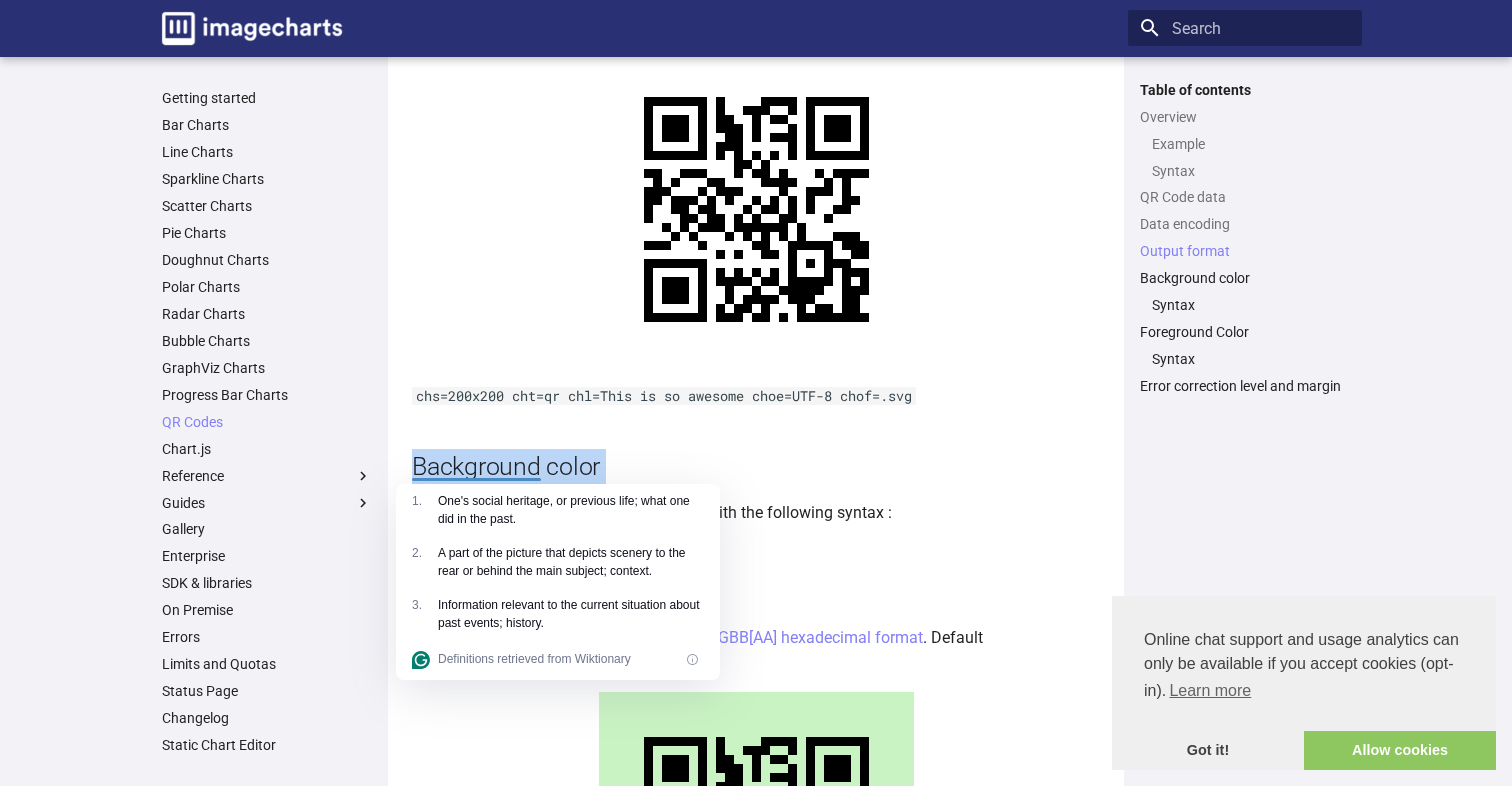 click on "Background color" at bounding box center (756, 466) 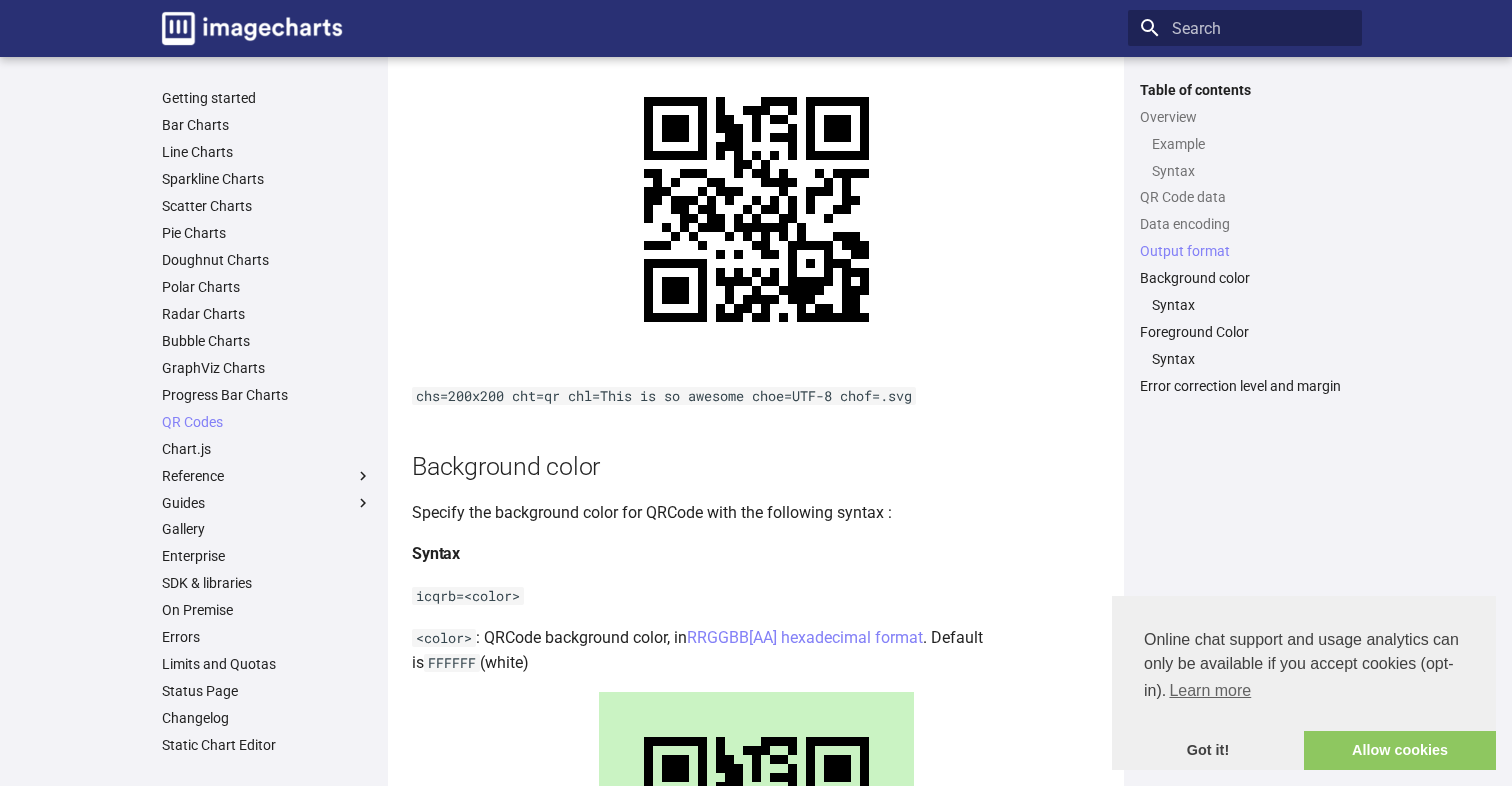 click on "Specify the background color for QRCode with the following syntax :" at bounding box center [756, 513] 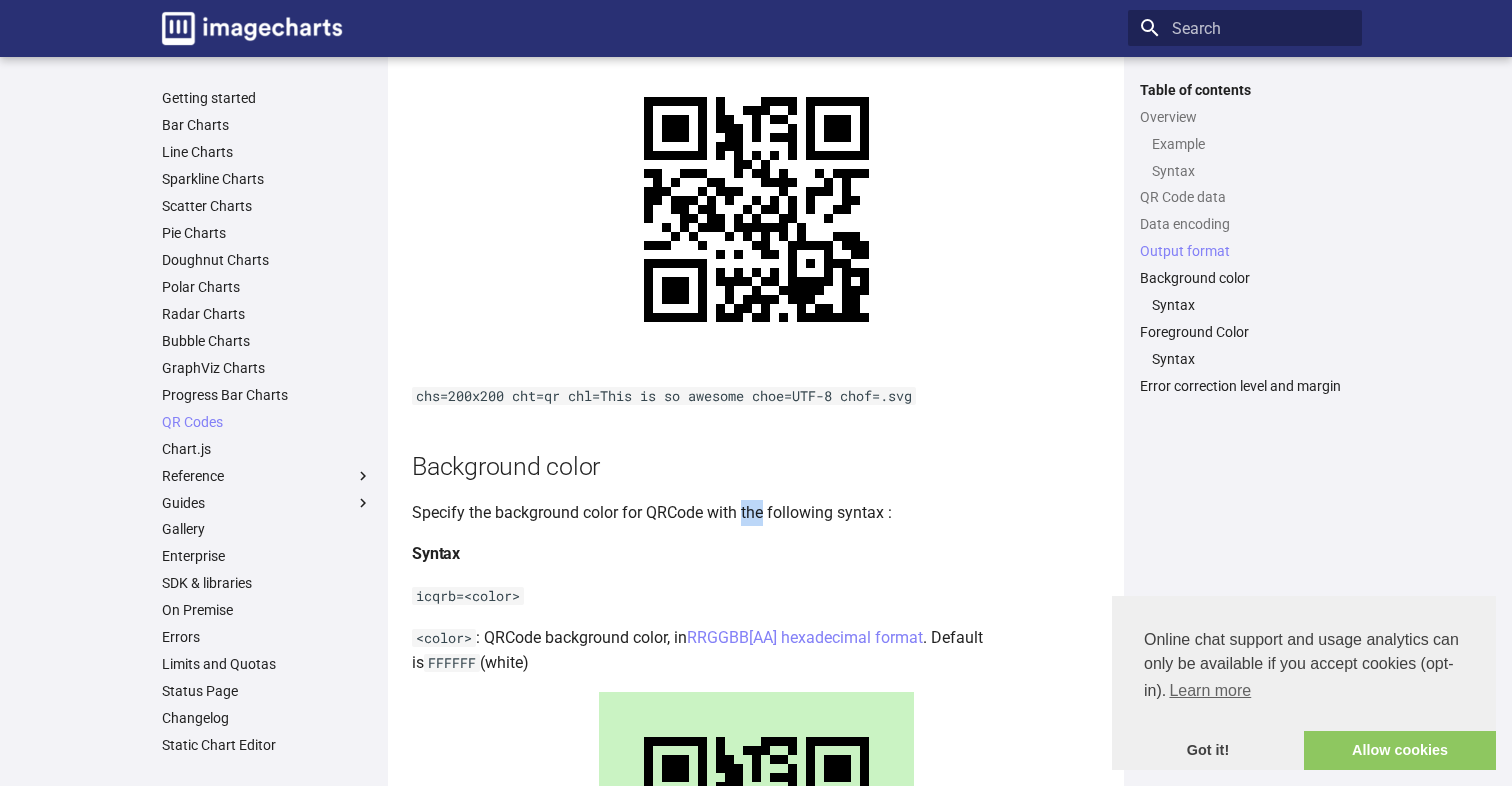 click on "Specify the background color for QRCode with the following syntax :" at bounding box center [756, 513] 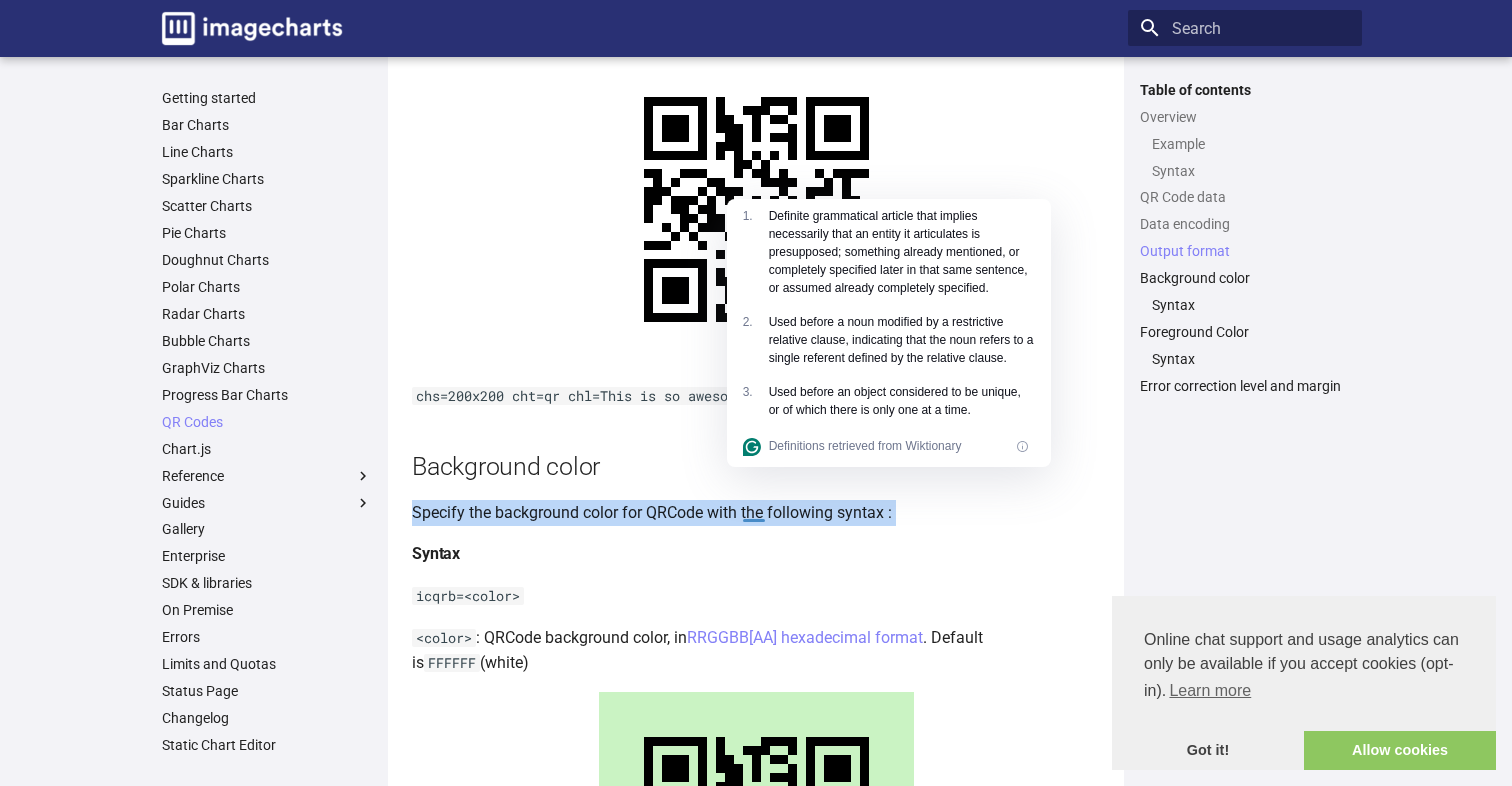 click on "Definitions retrieved from Wiktionary" 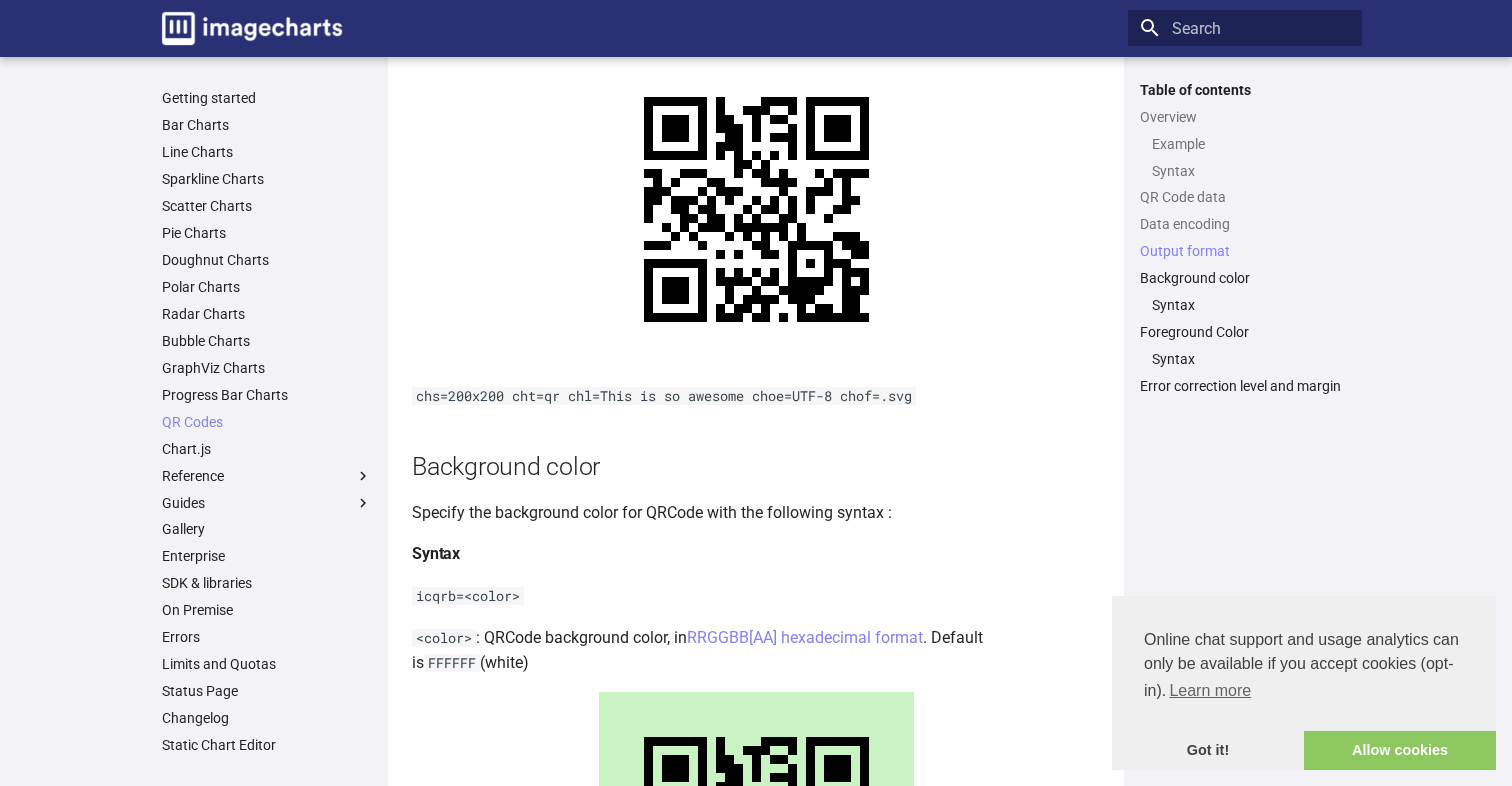 click on "Specify the background color for QRCode with the following syntax :" at bounding box center [756, 513] 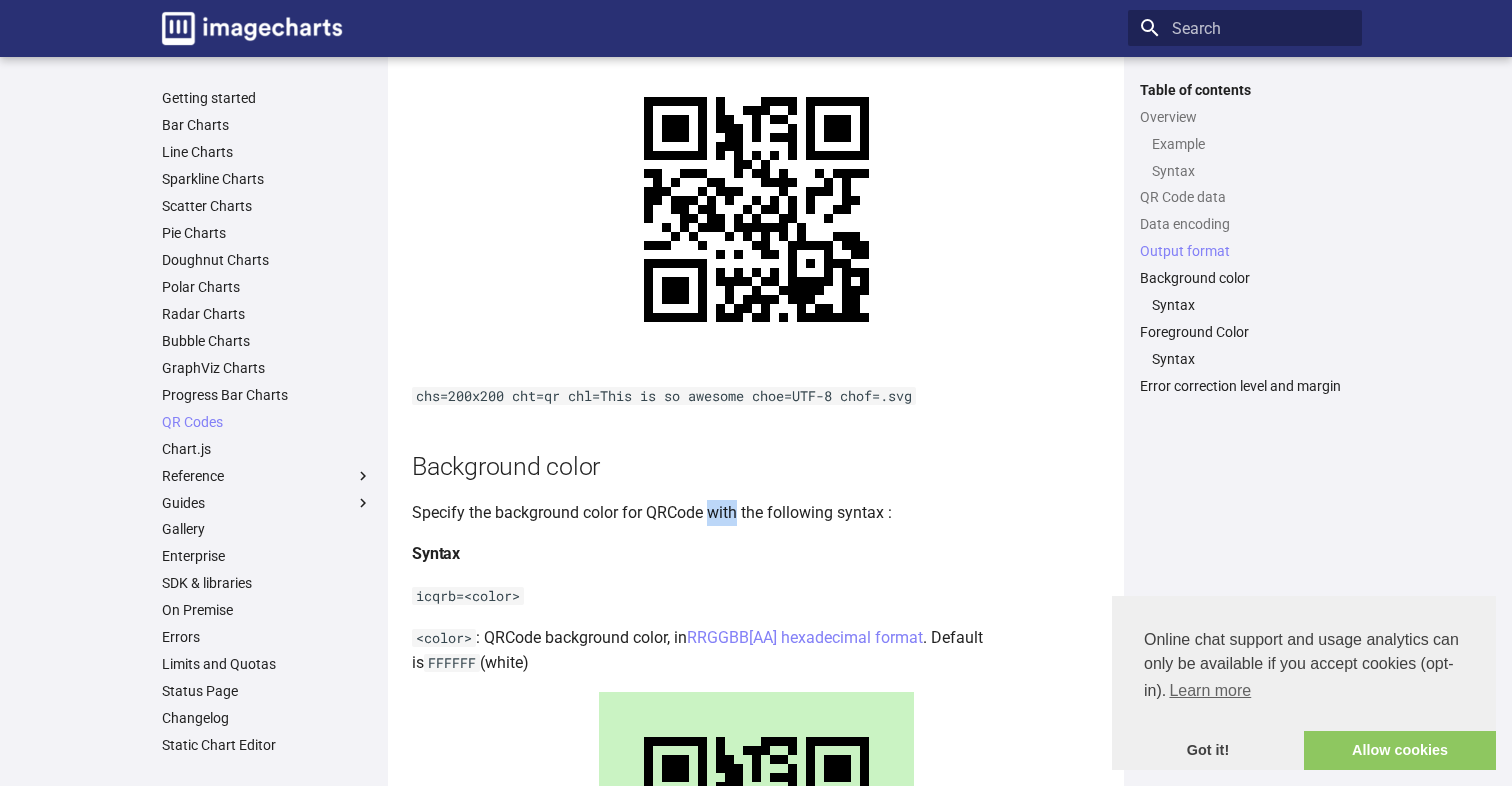 click on "Specify the background color for QRCode with the following syntax :" at bounding box center [756, 513] 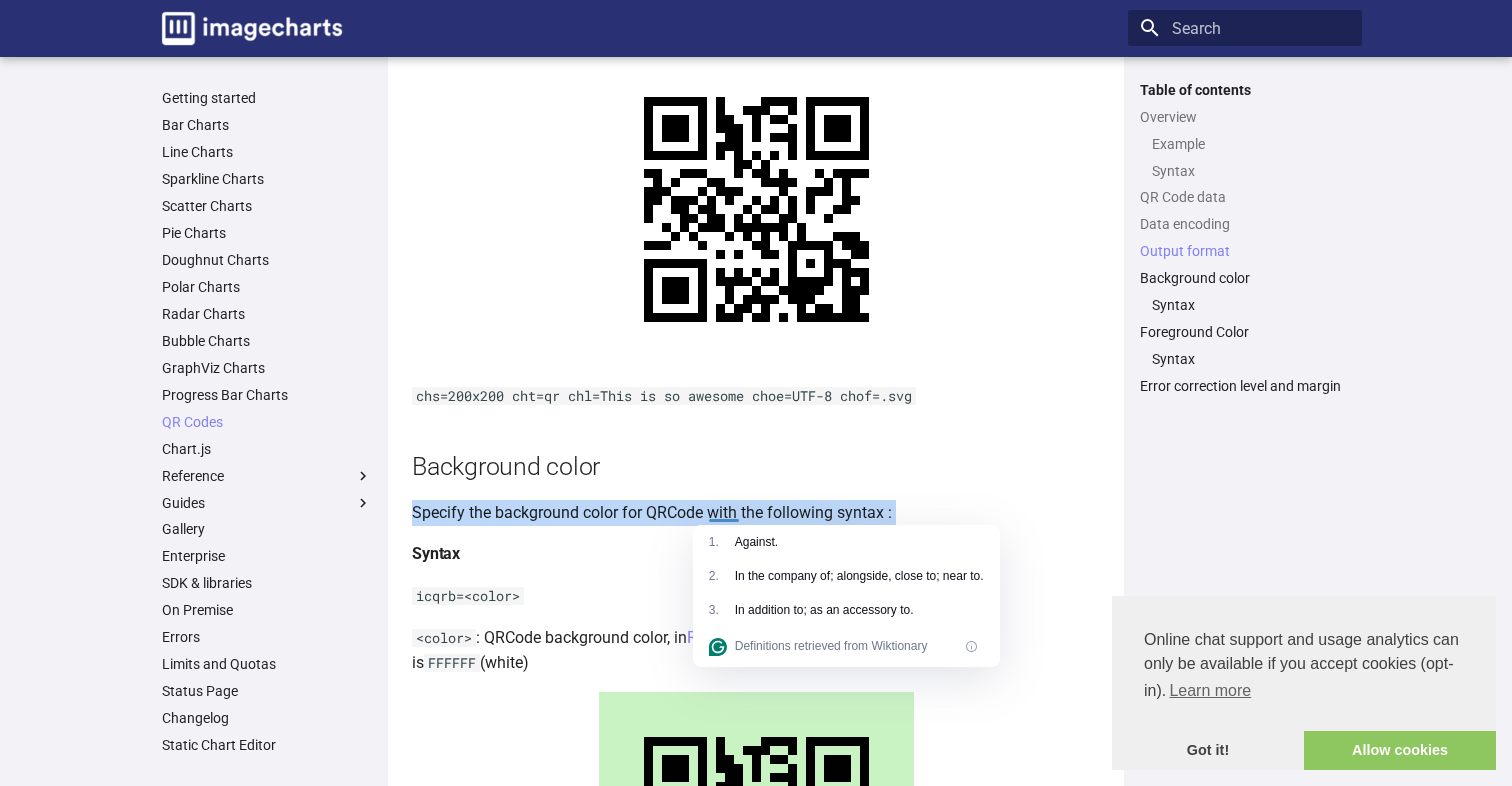 click on "Specify the background color for QRCode with the following syntax :" at bounding box center [756, 513] 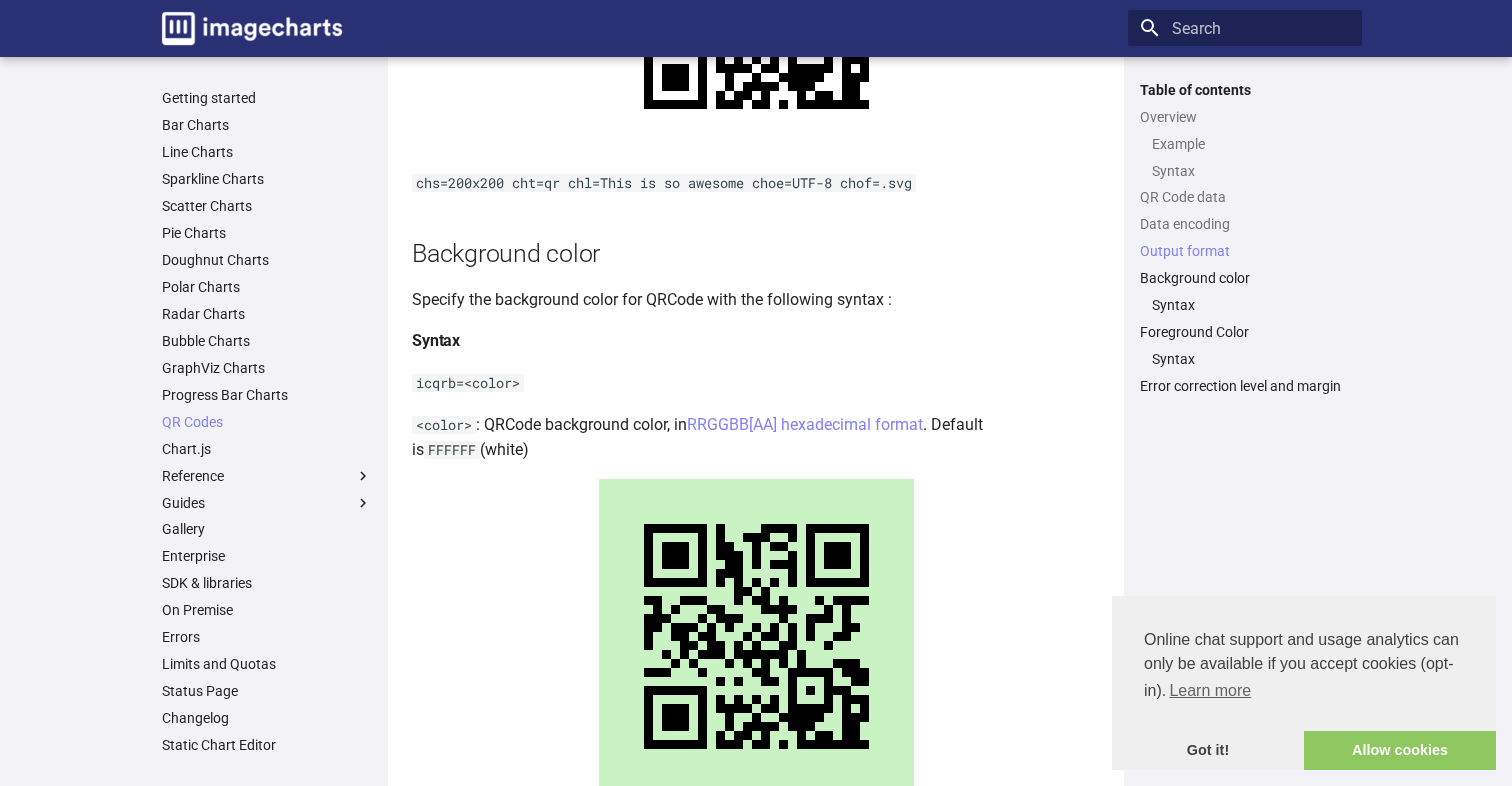 scroll, scrollTop: 2322, scrollLeft: 0, axis: vertical 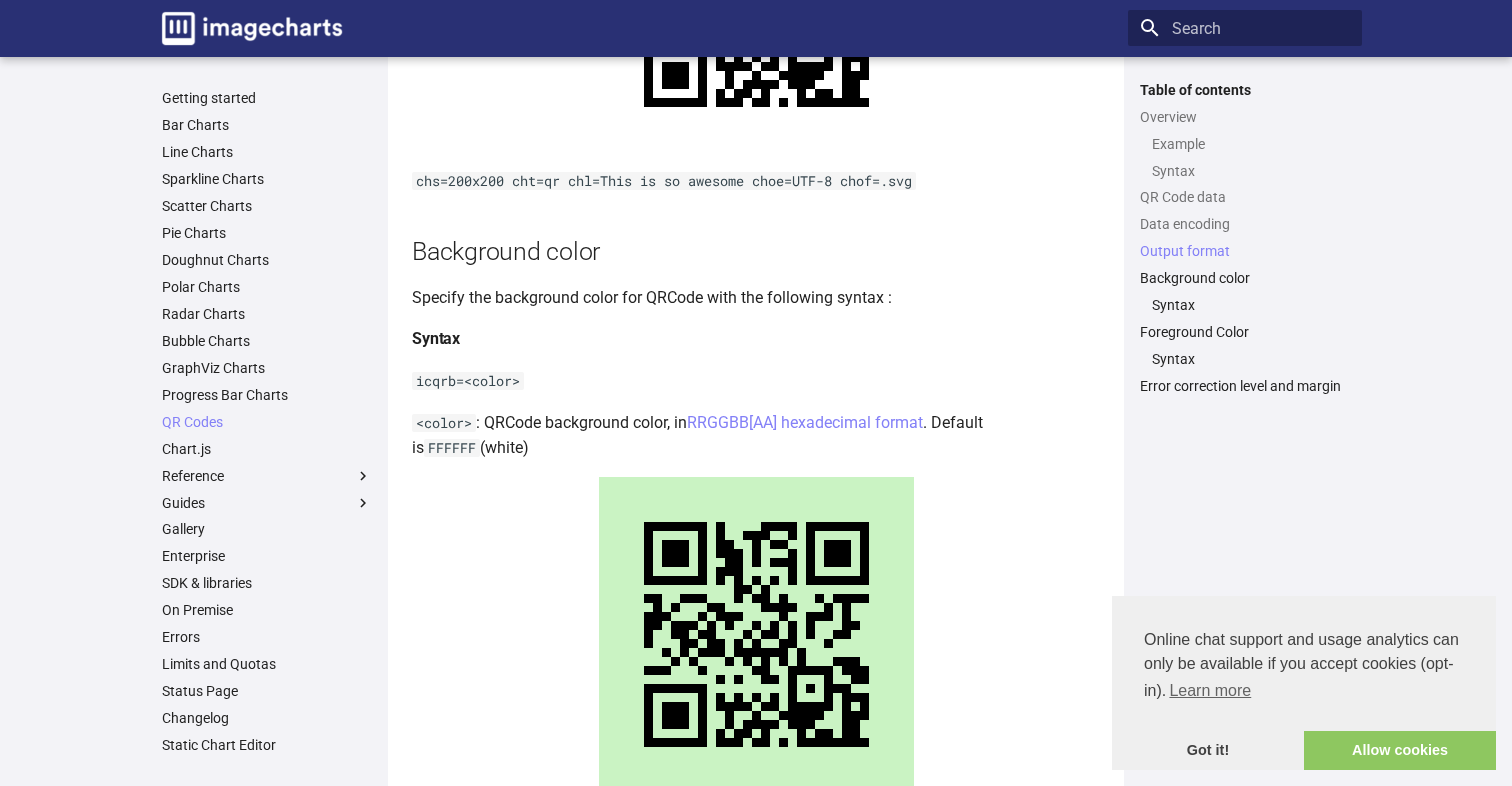 click on "<color>  :QRCode background color, in  RRGGBB[AA] hexadecimal format . Default is  FFFFFF  (white)" at bounding box center (756, 435) 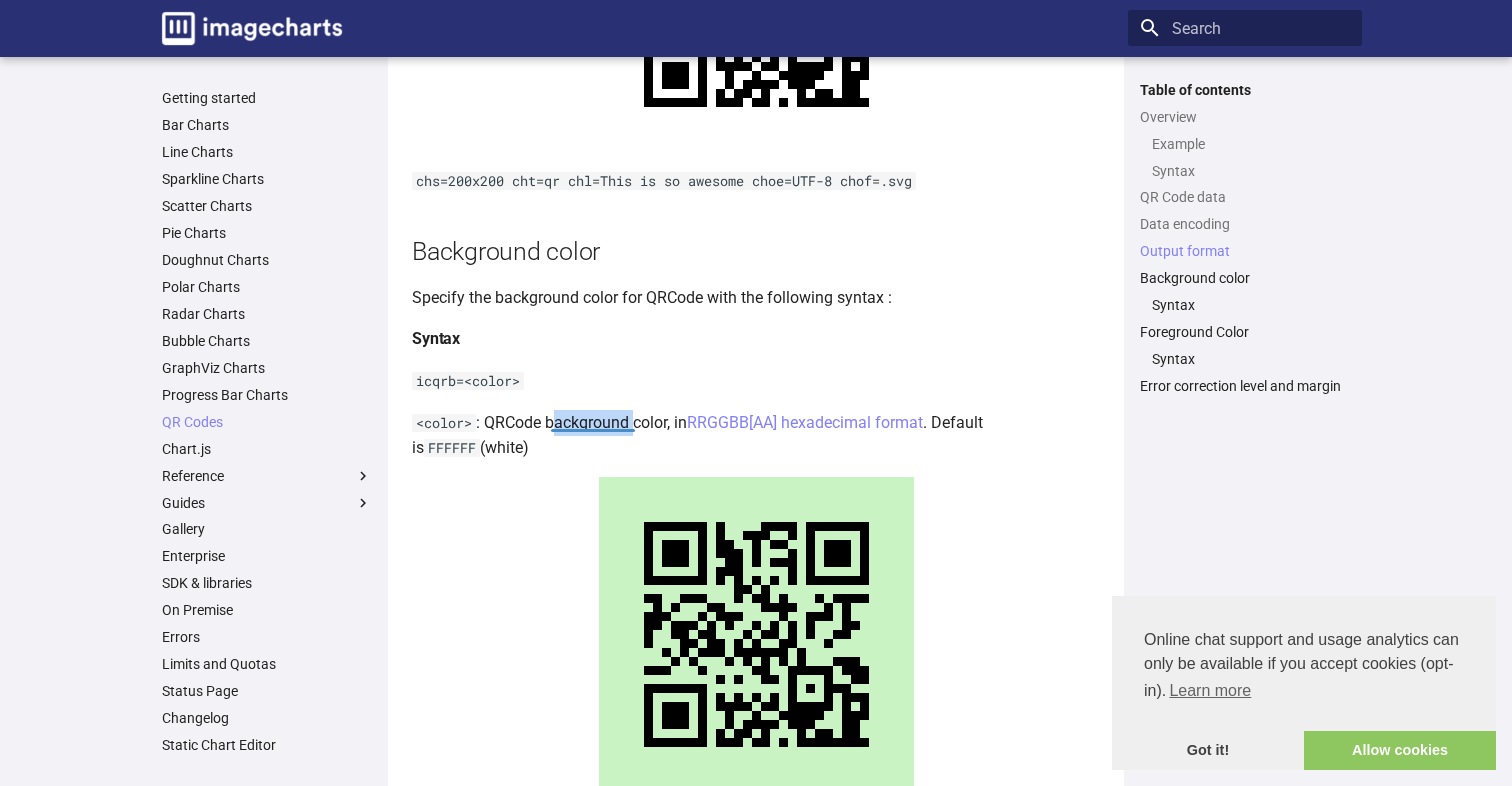 click on "<color>  :QRCode background color, in  RRGGBB[AA] hexadecimal format . Default is  FFFFFF  (white)" at bounding box center (756, 435) 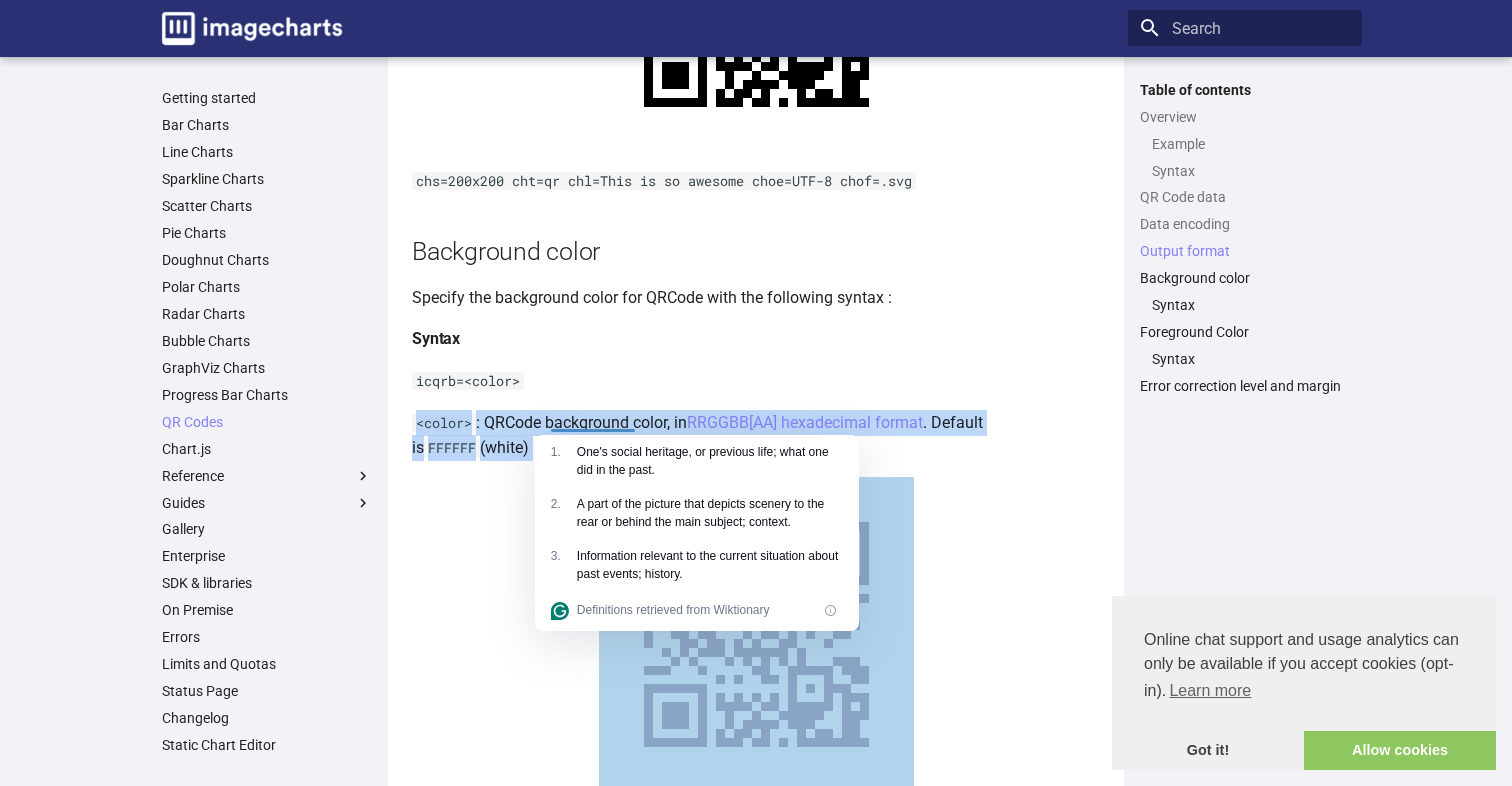 click on "<color>  :QRCode background color, in  RRGGBB[AA] hexadecimal format . Default is  FFFFFF  (white)" at bounding box center [756, 435] 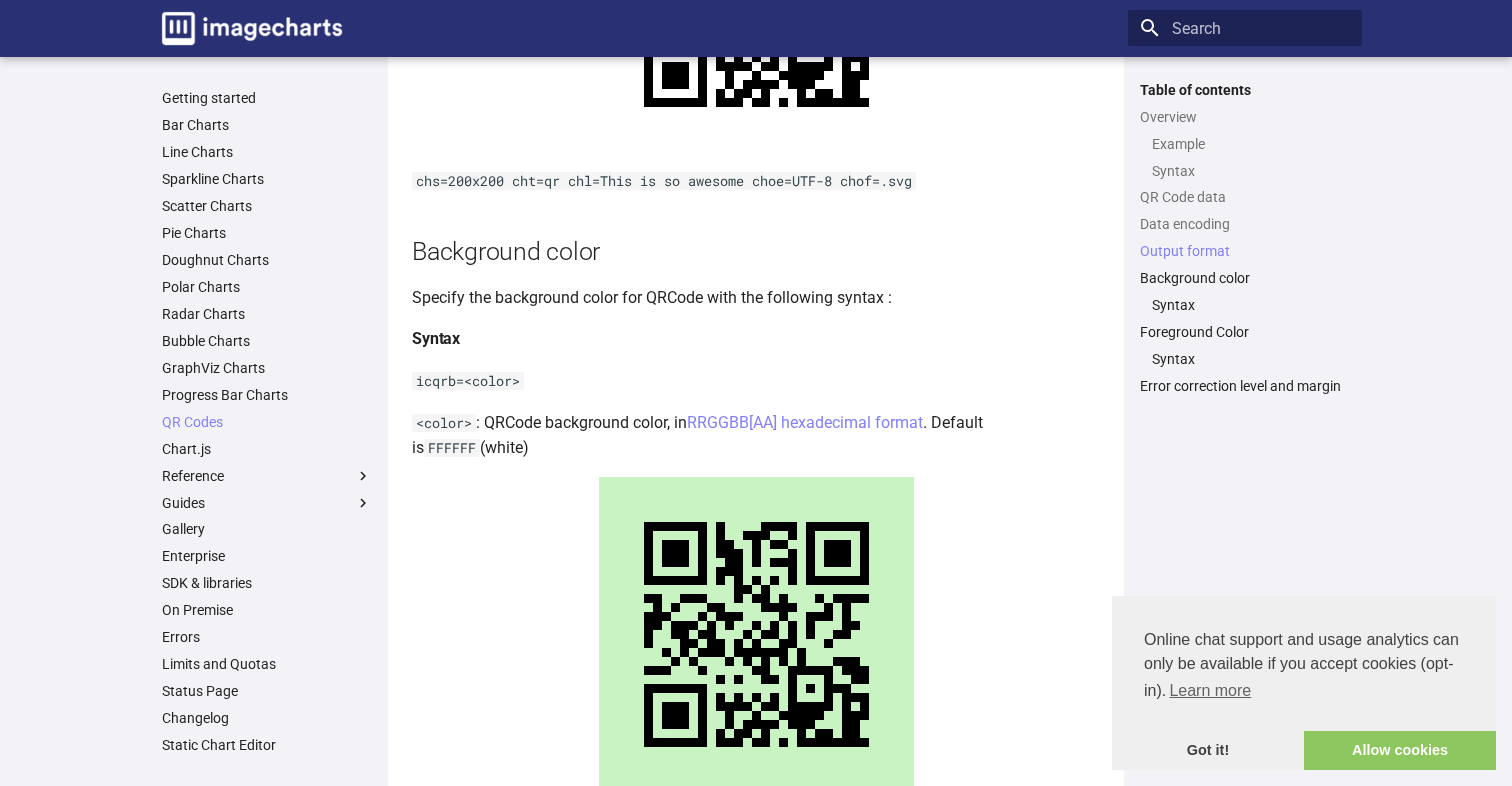 click on "icqrb=<color>" at bounding box center (756, 381) 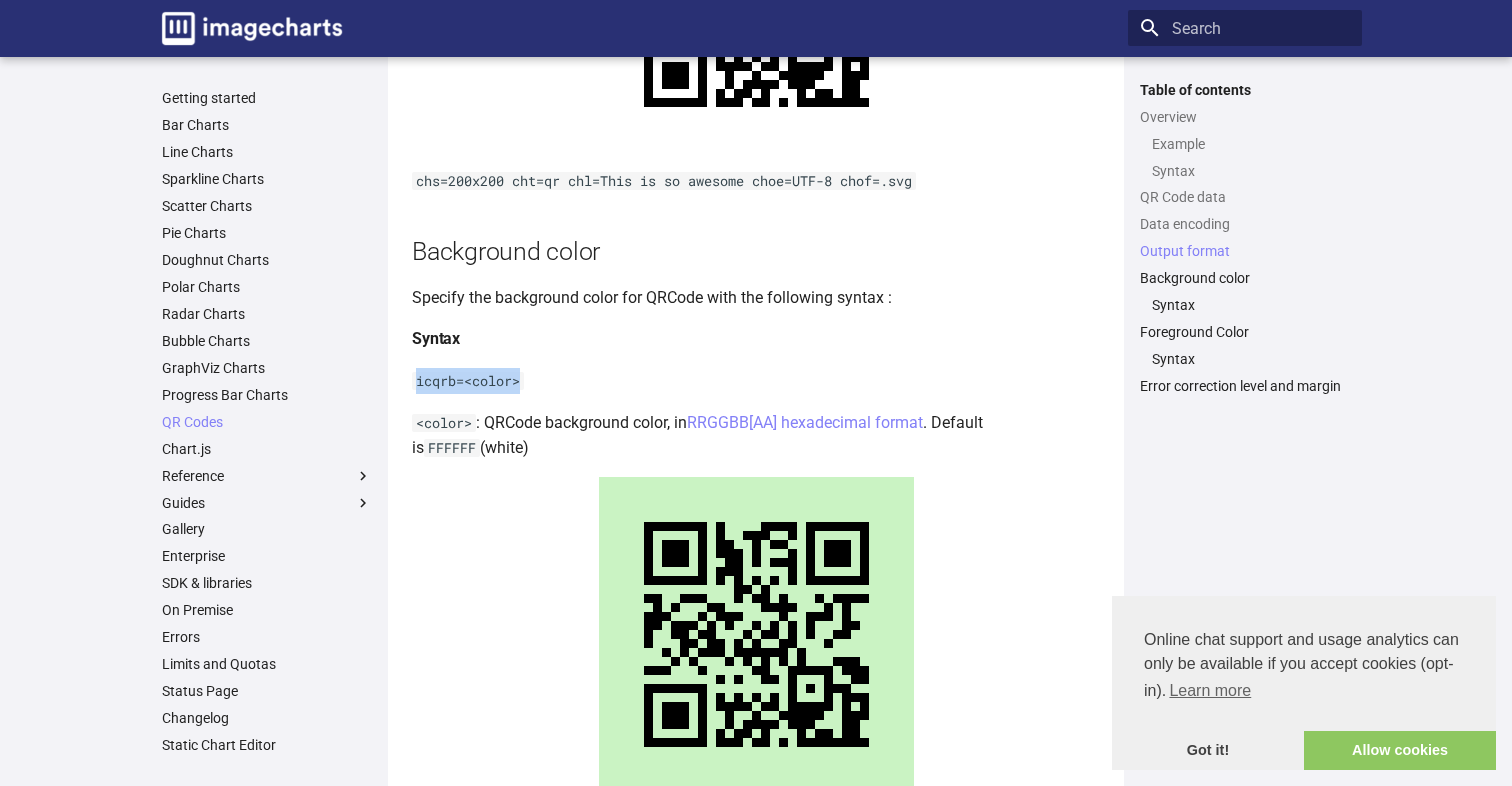 click on "Specify the background color for QRCode with the following syntax :" at bounding box center [756, 298] 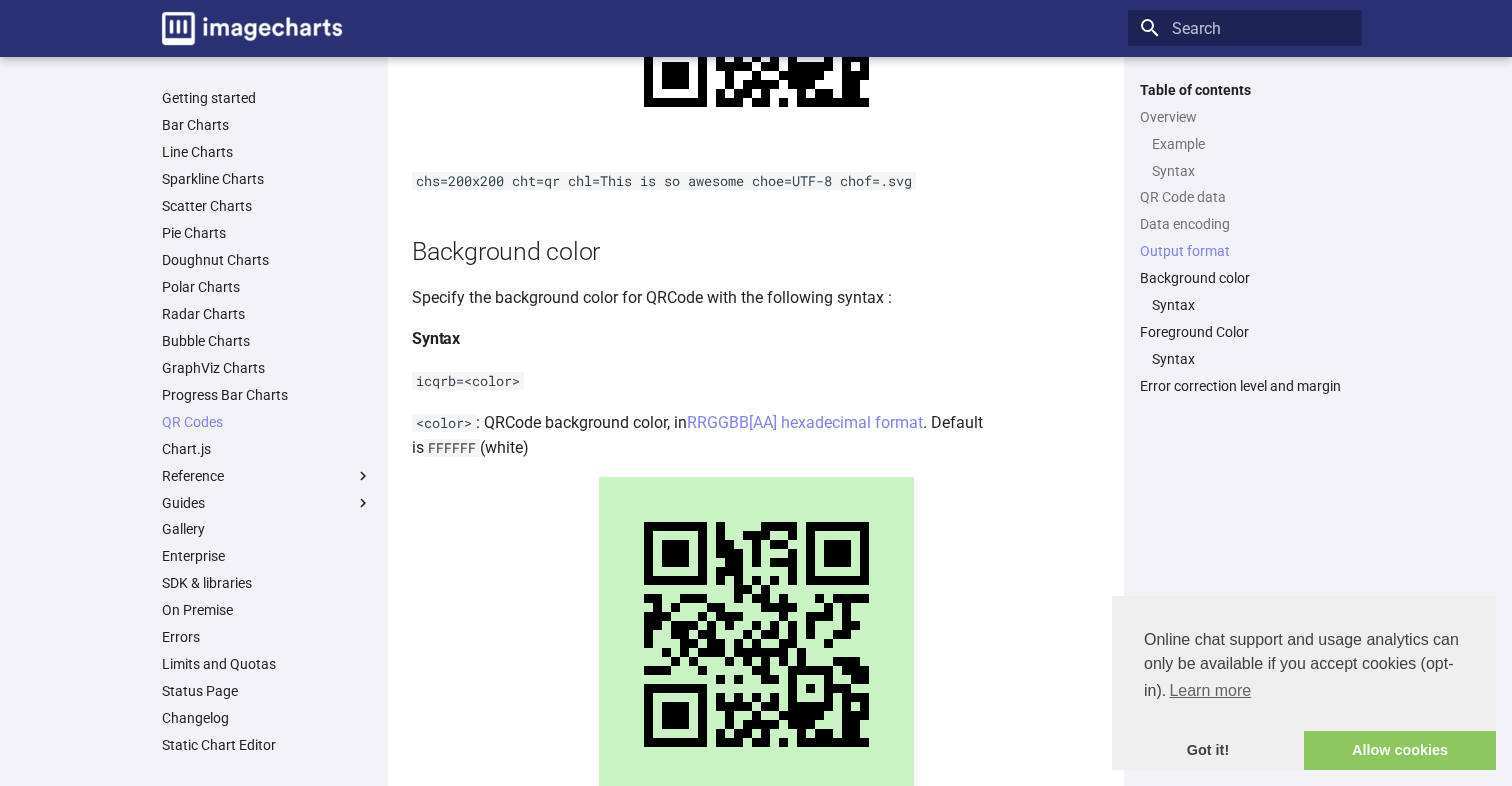 click on "Specify the background color for QRCode with the following syntax :" at bounding box center (756, 298) 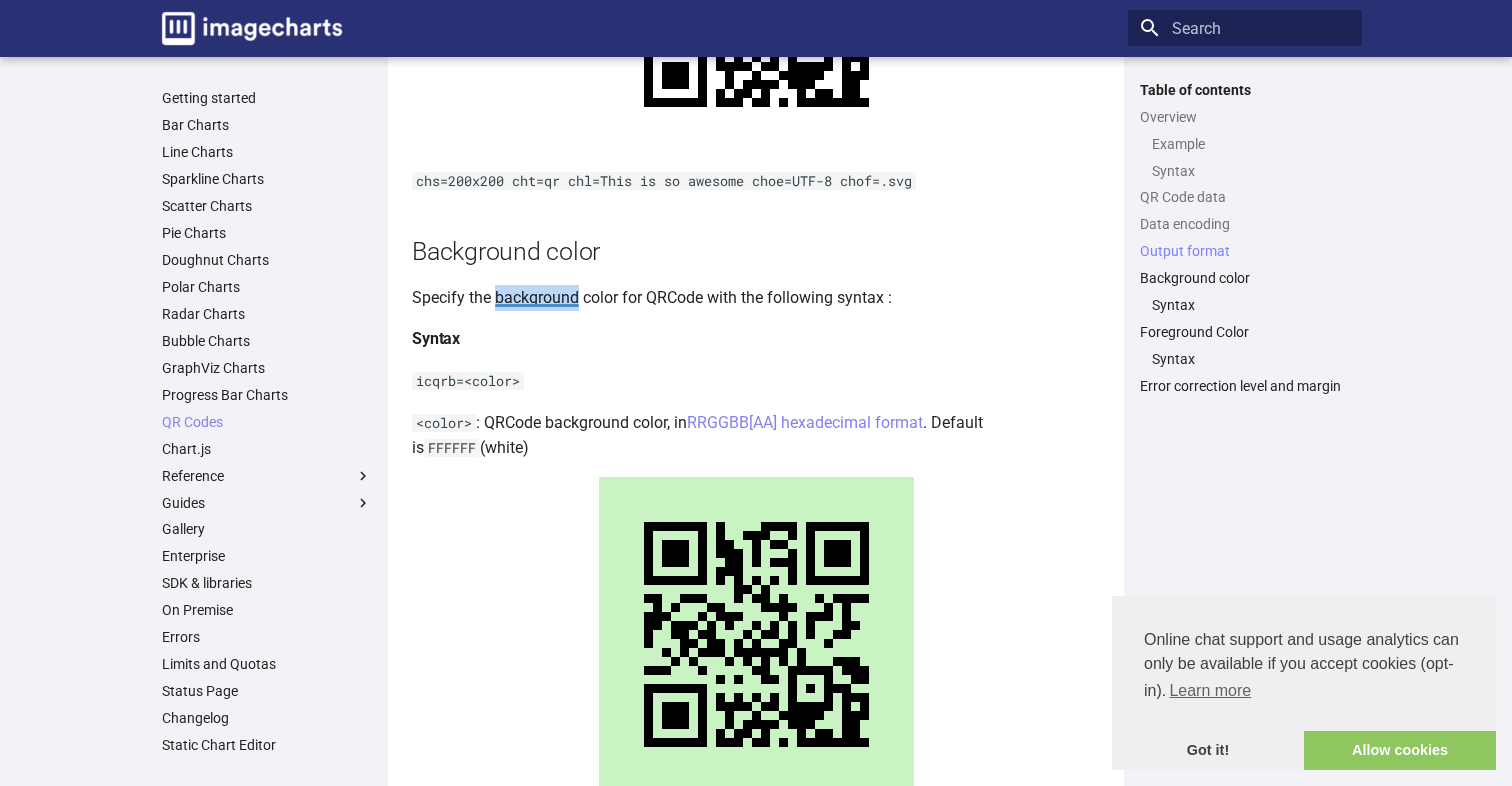 click on "Specify the background color for QRCode with the following syntax :" at bounding box center (756, 298) 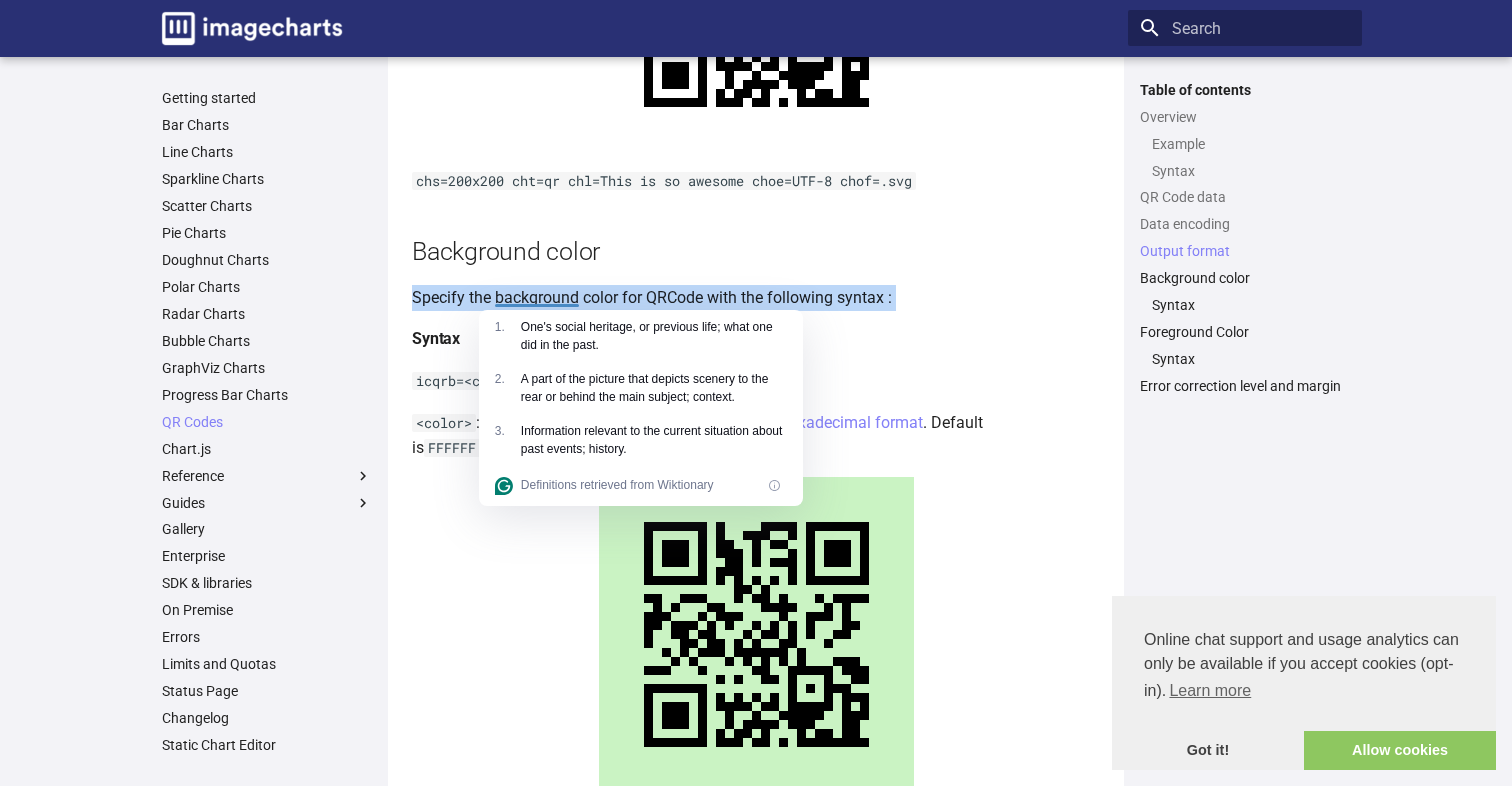 click on "Background color" at bounding box center (756, 251) 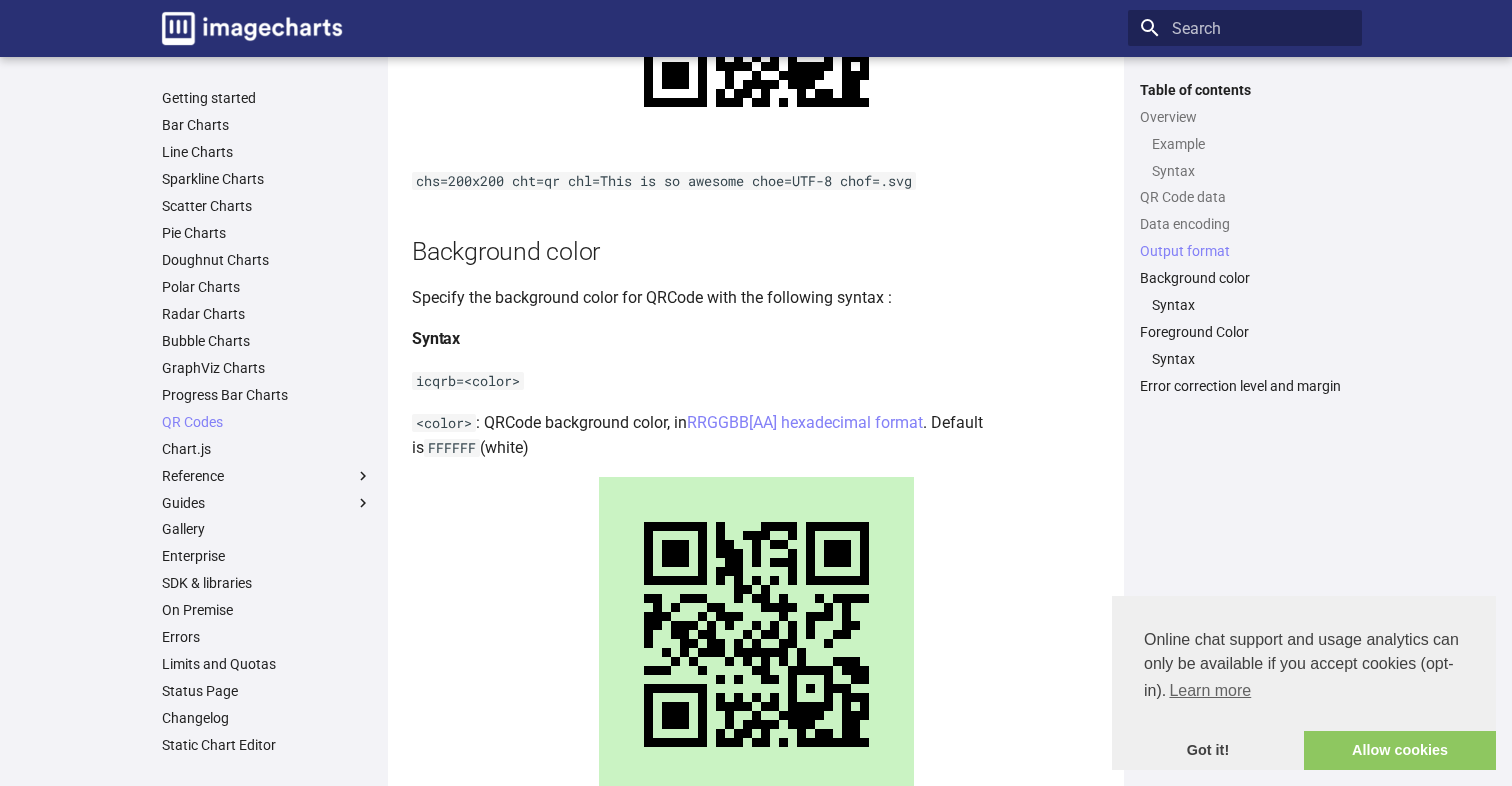 click on "Background color" at bounding box center [756, 251] 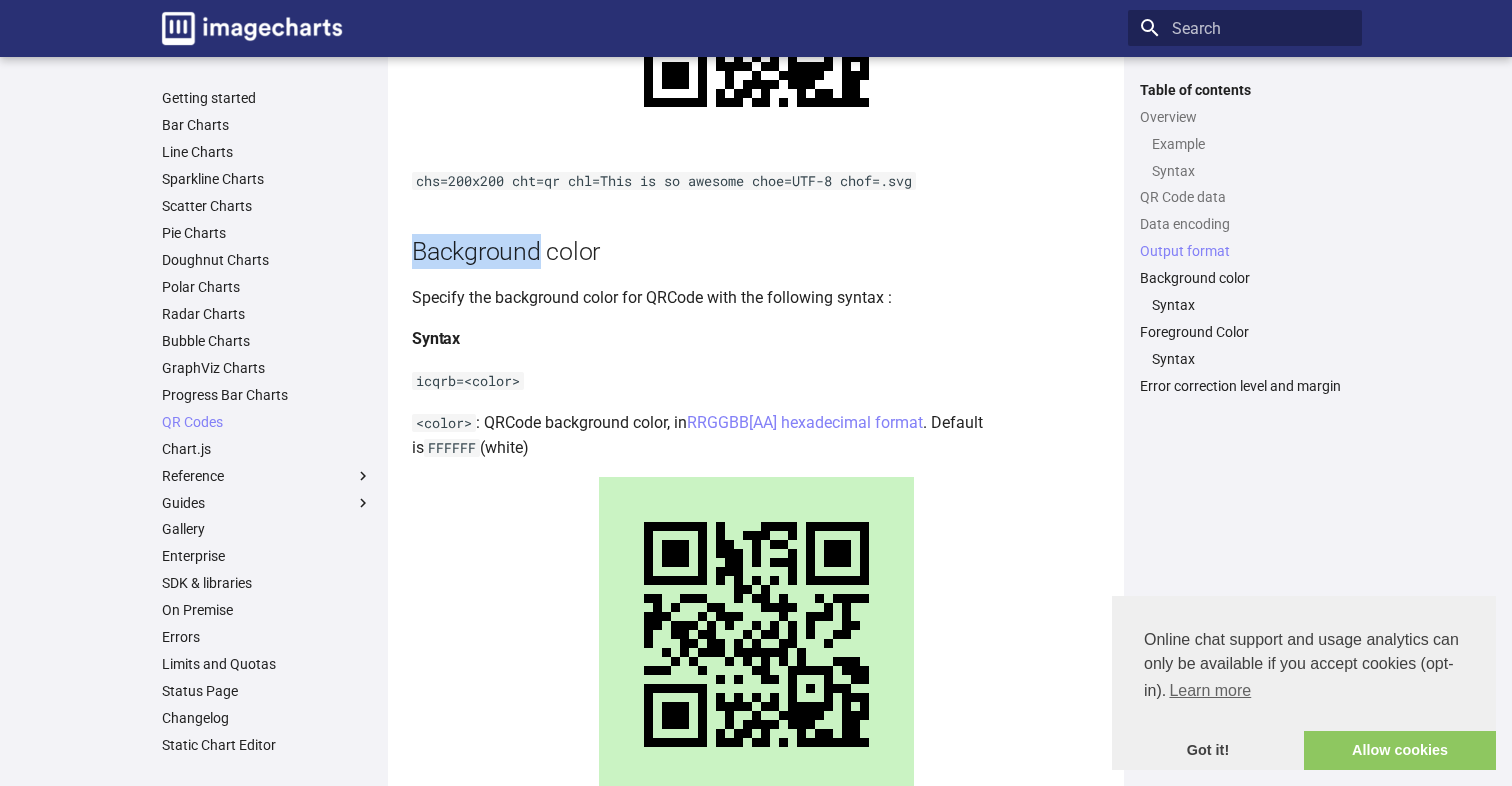 click on "Background color" at bounding box center (756, 251) 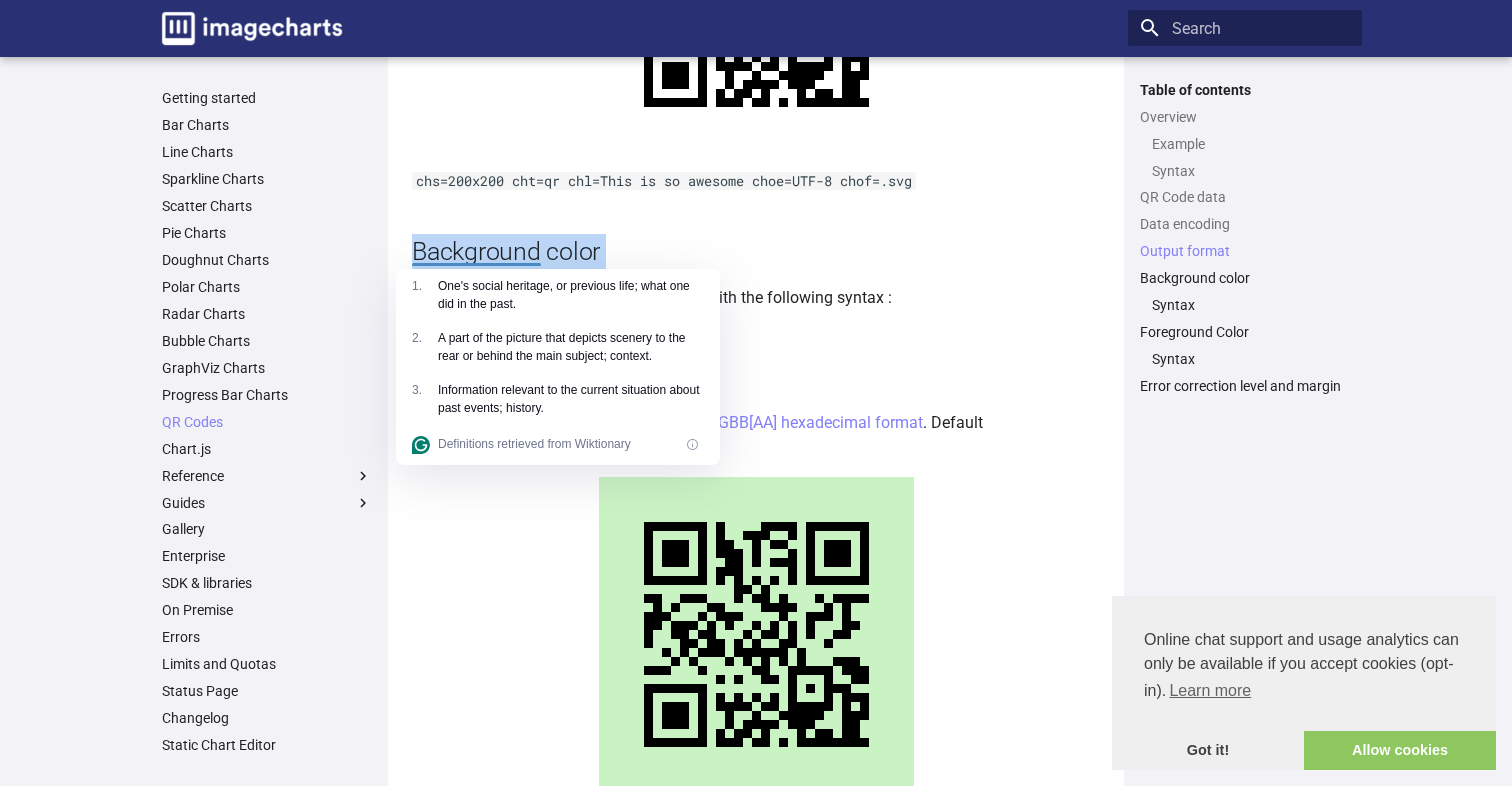 click on "Background color" at bounding box center (756, 251) 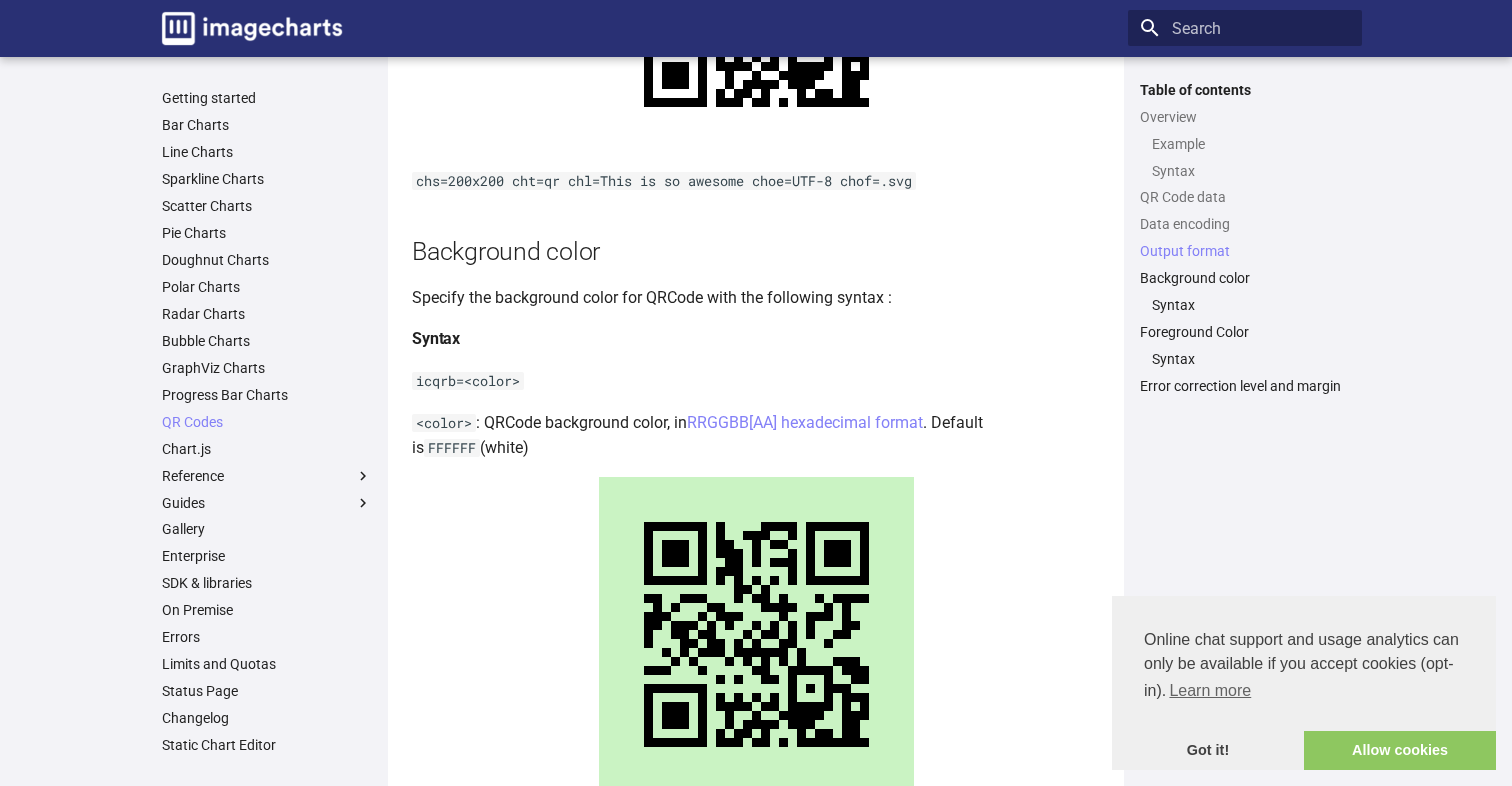 click on "Background color" at bounding box center [756, 251] 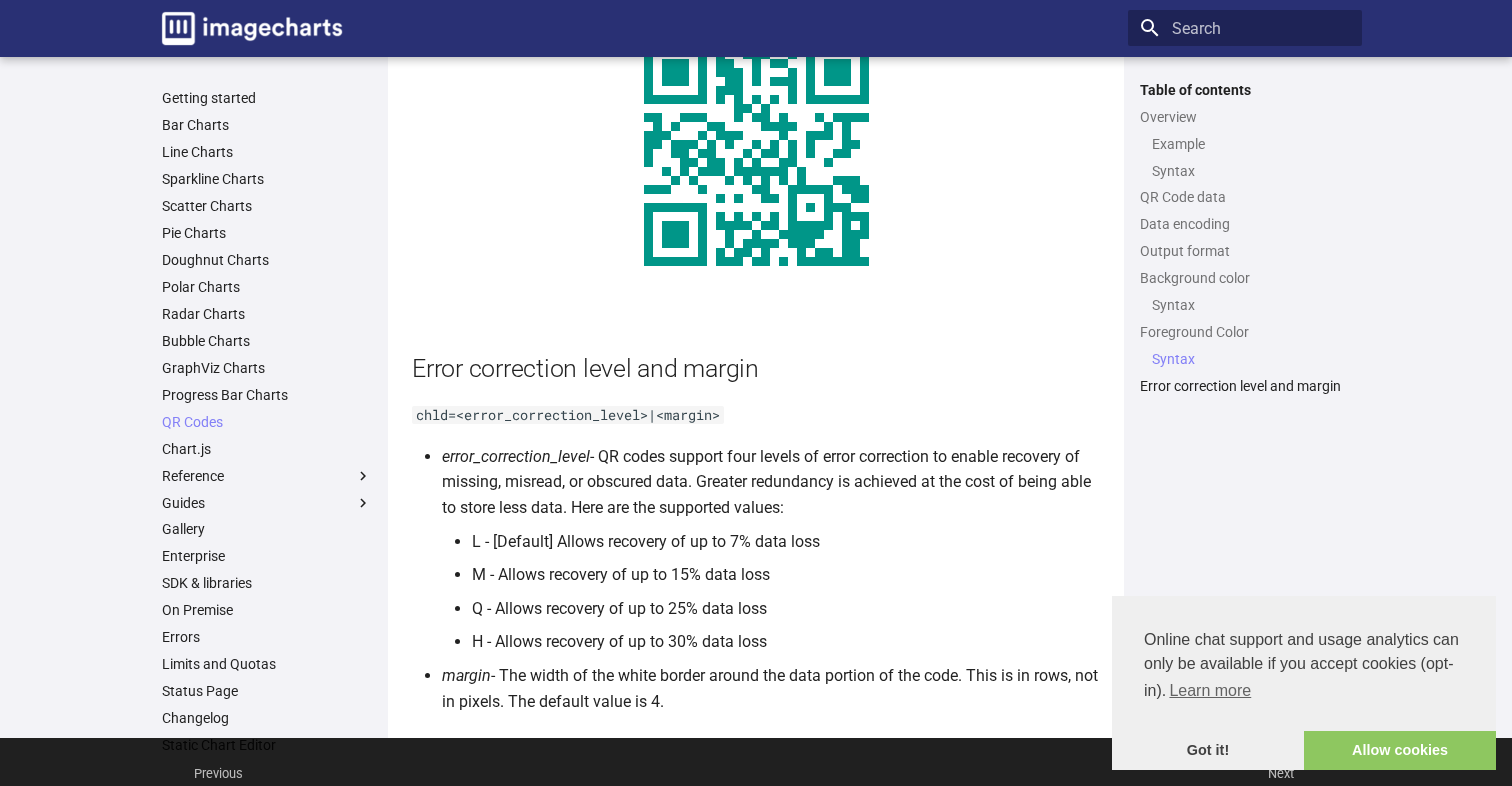 scroll, scrollTop: 3509, scrollLeft: 0, axis: vertical 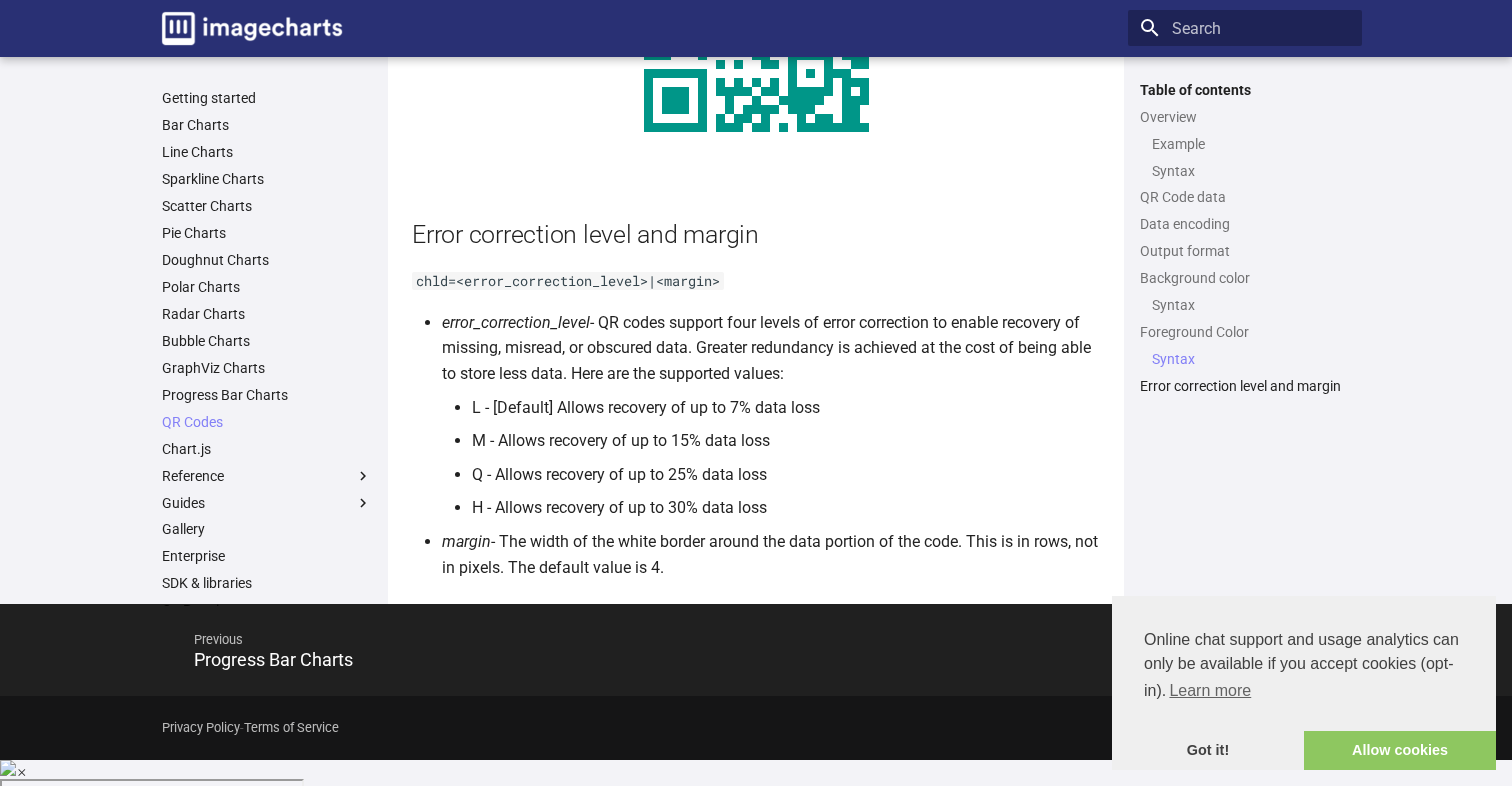 click on "M - Allows recovery of up to 15% data loss" at bounding box center [786, 441] 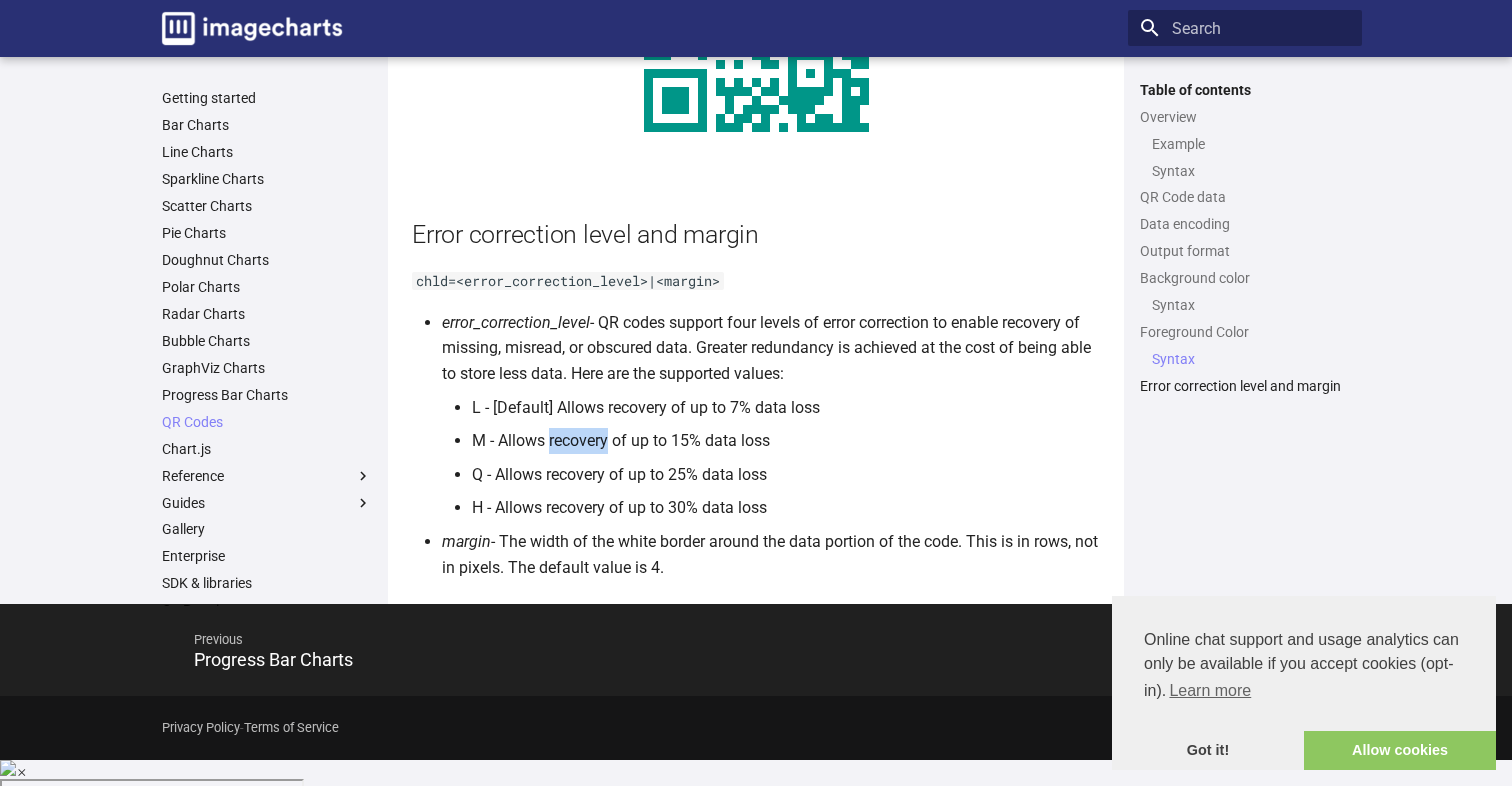 click on "M - Allows recovery of up to 15% data loss" at bounding box center (786, 441) 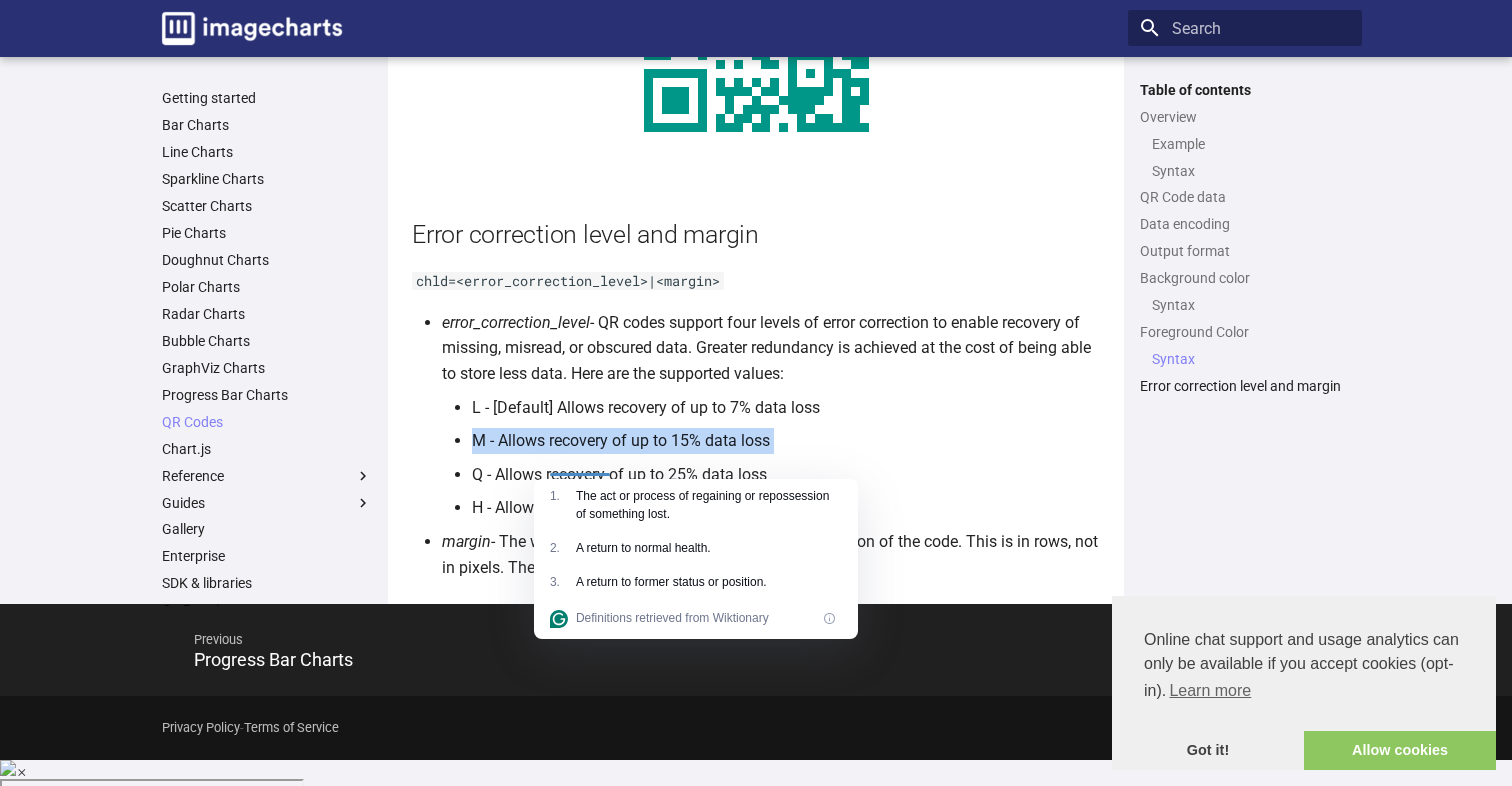 click on "L - [Default] Allows recovery of up to 7% data loss" at bounding box center (786, 408) 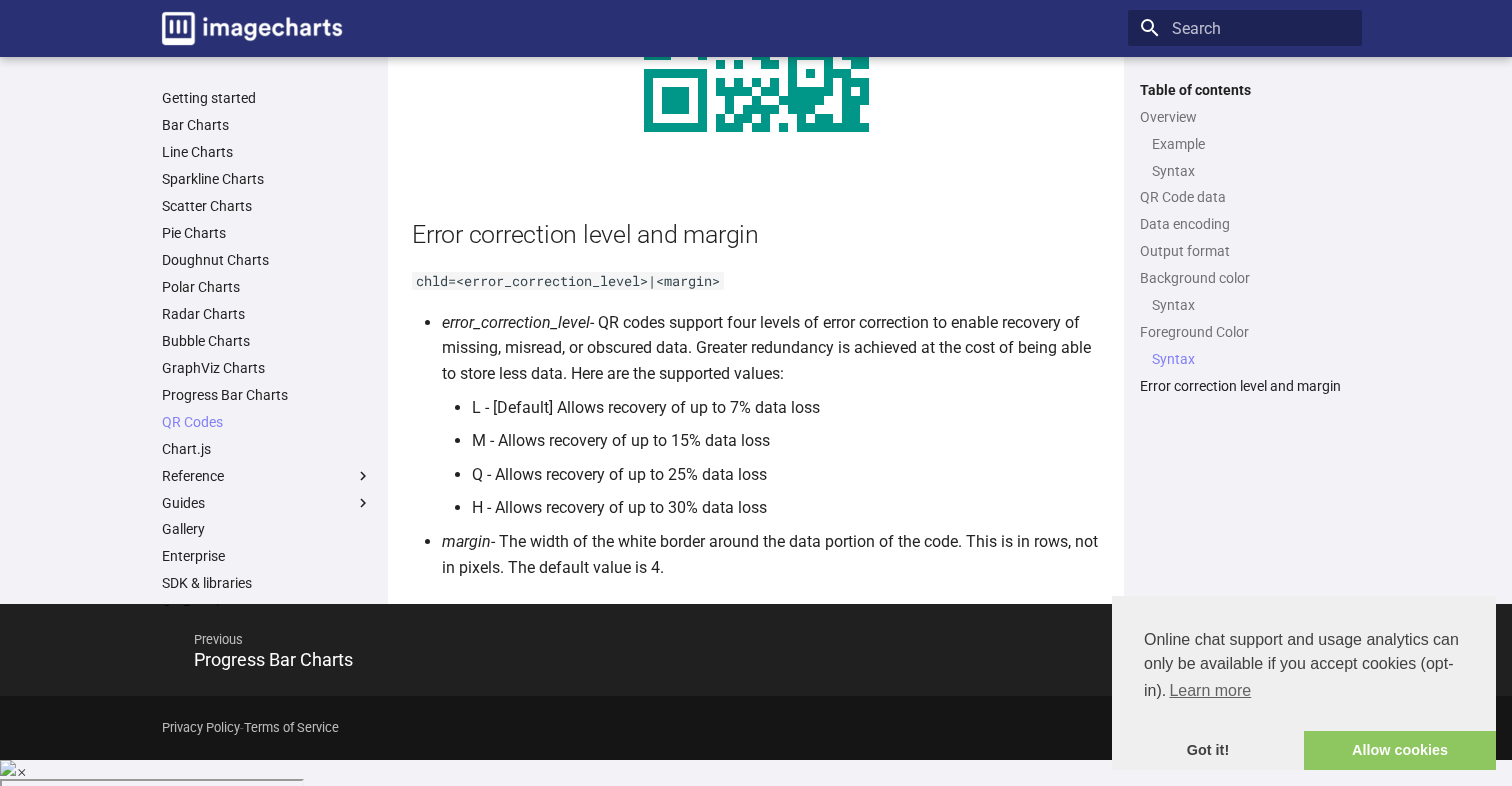 click on "L - [Default] Allows recovery of up to 7% data loss" at bounding box center (786, 408) 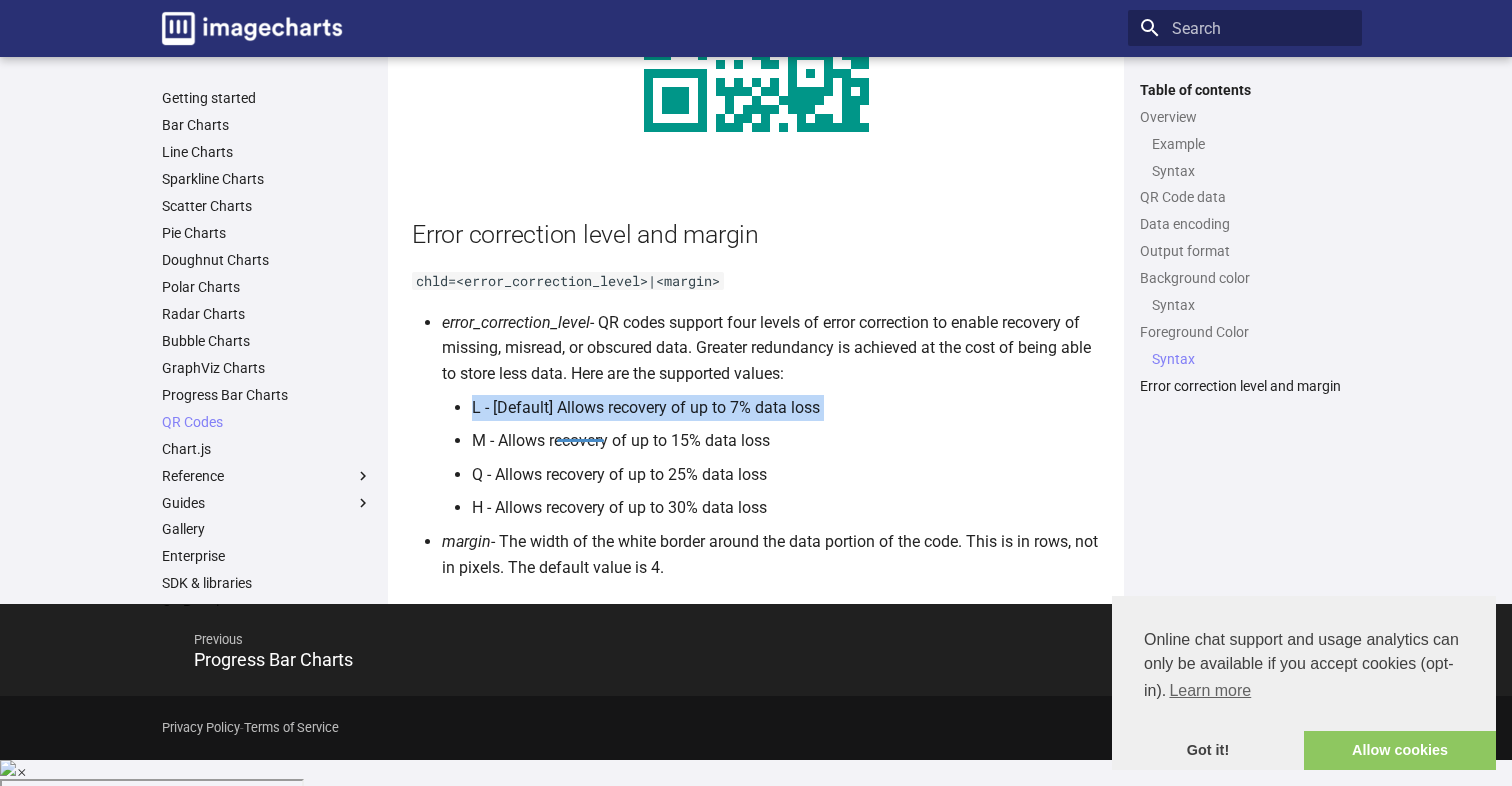 click on "L - [Default] Allows recovery of up to 7% data loss" at bounding box center [786, 408] 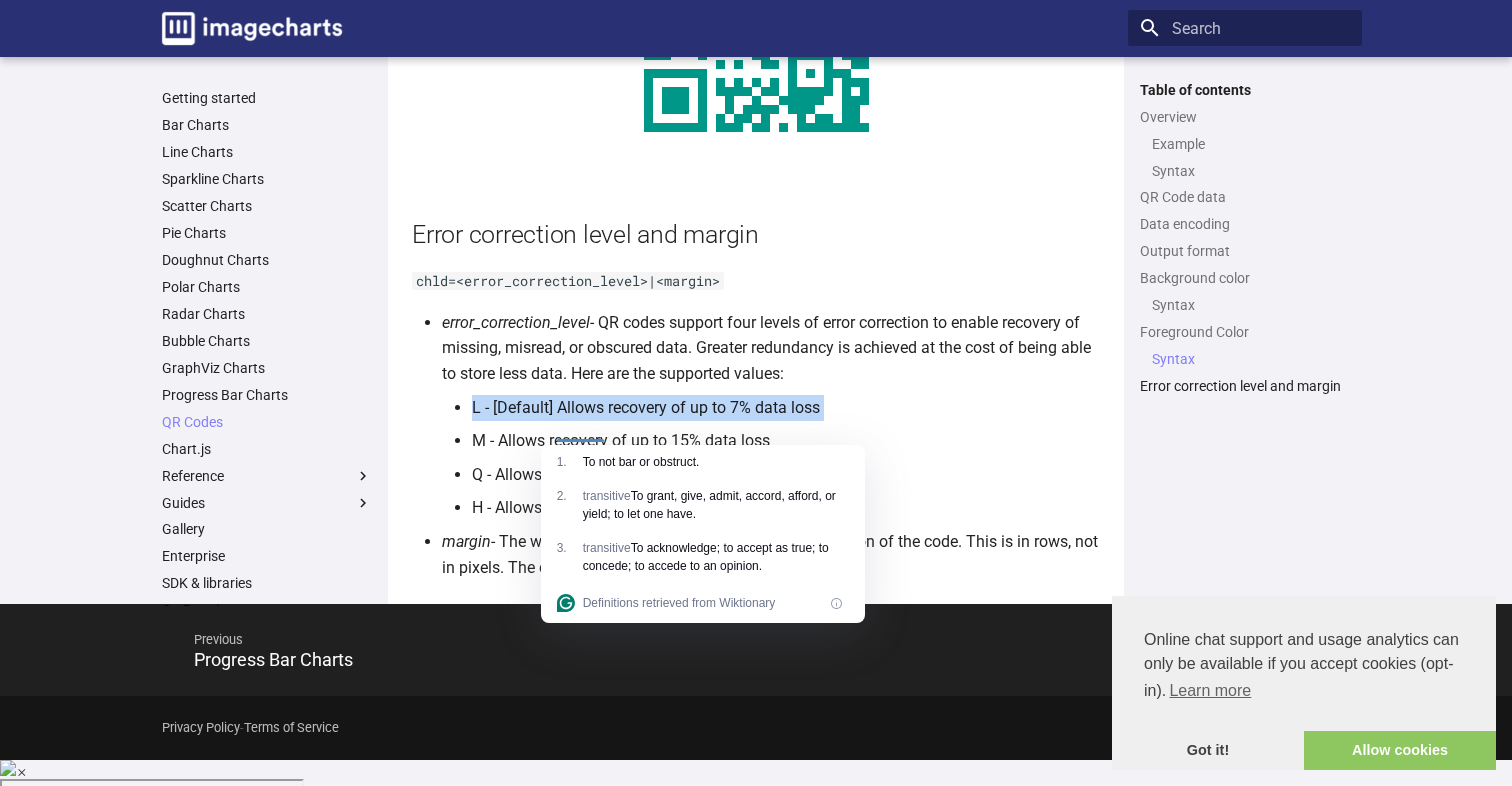 click on "error_correction_level  - QR codes support four levels of error correction to enable recovery of missing, misread, or obscured data. Greater redundancy is achieved at the cost of being able to store less data. Here are the supported values:   L - [Default] Allows recovery of up to 7% data loss   M - Allows recovery of up to 15% data loss   Q - Allows recovery of up to 25% data loss   H - Allows recovery of up to 30% data loss" at bounding box center [771, 415] 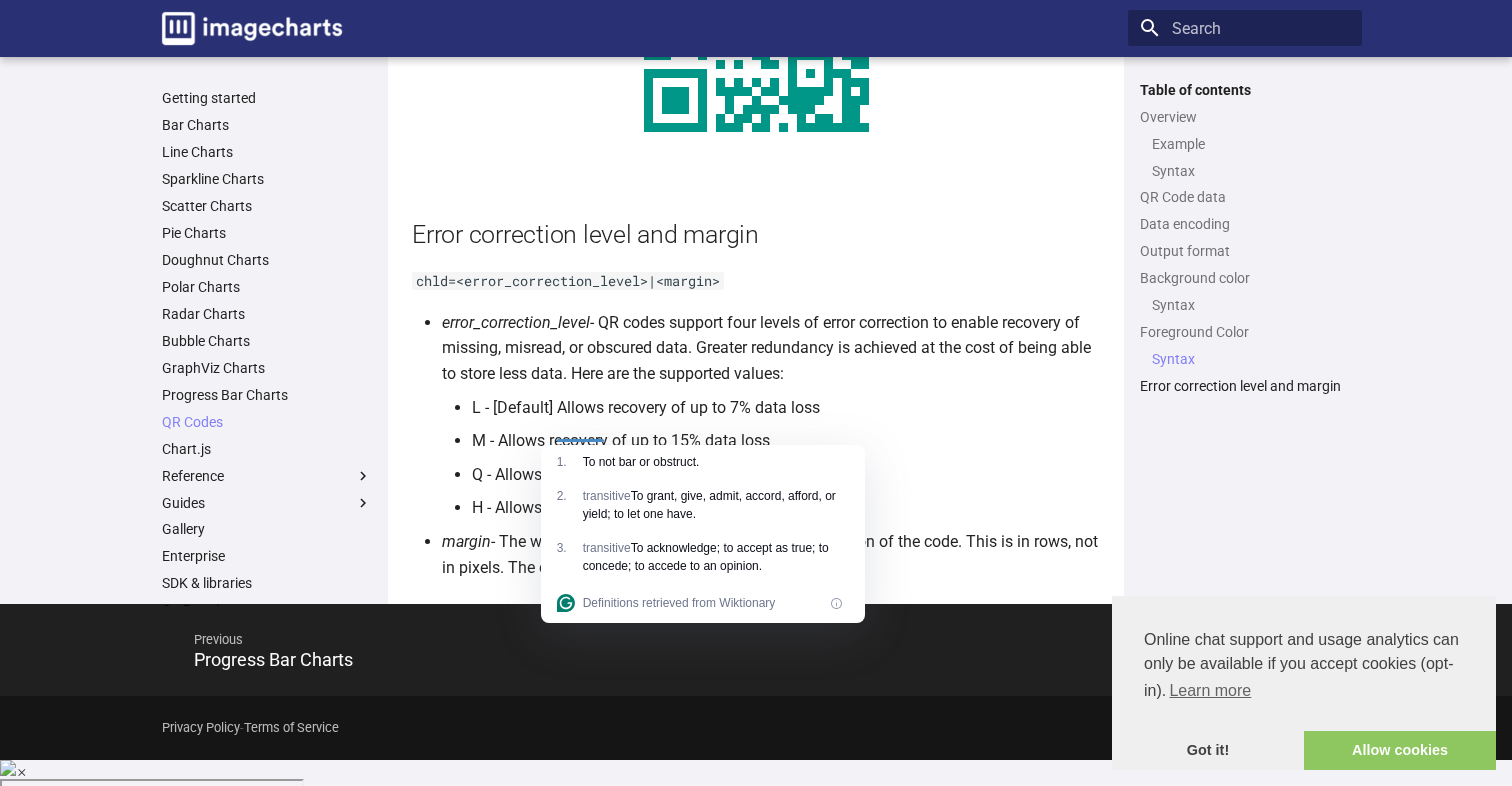 click on "error_correction_level  - QR codes support four levels of error correction to enable recovery of missing, misread, or obscured data. Greater redundancy is achieved at the cost of being able to store less data. Here are the supported values:   L - [Default] Allows recovery of up to 7% data loss   M - Allows recovery of up to 15% data loss   Q - Allows recovery of up to 25% data loss   H - Allows recovery of up to 30% data loss" at bounding box center [771, 415] 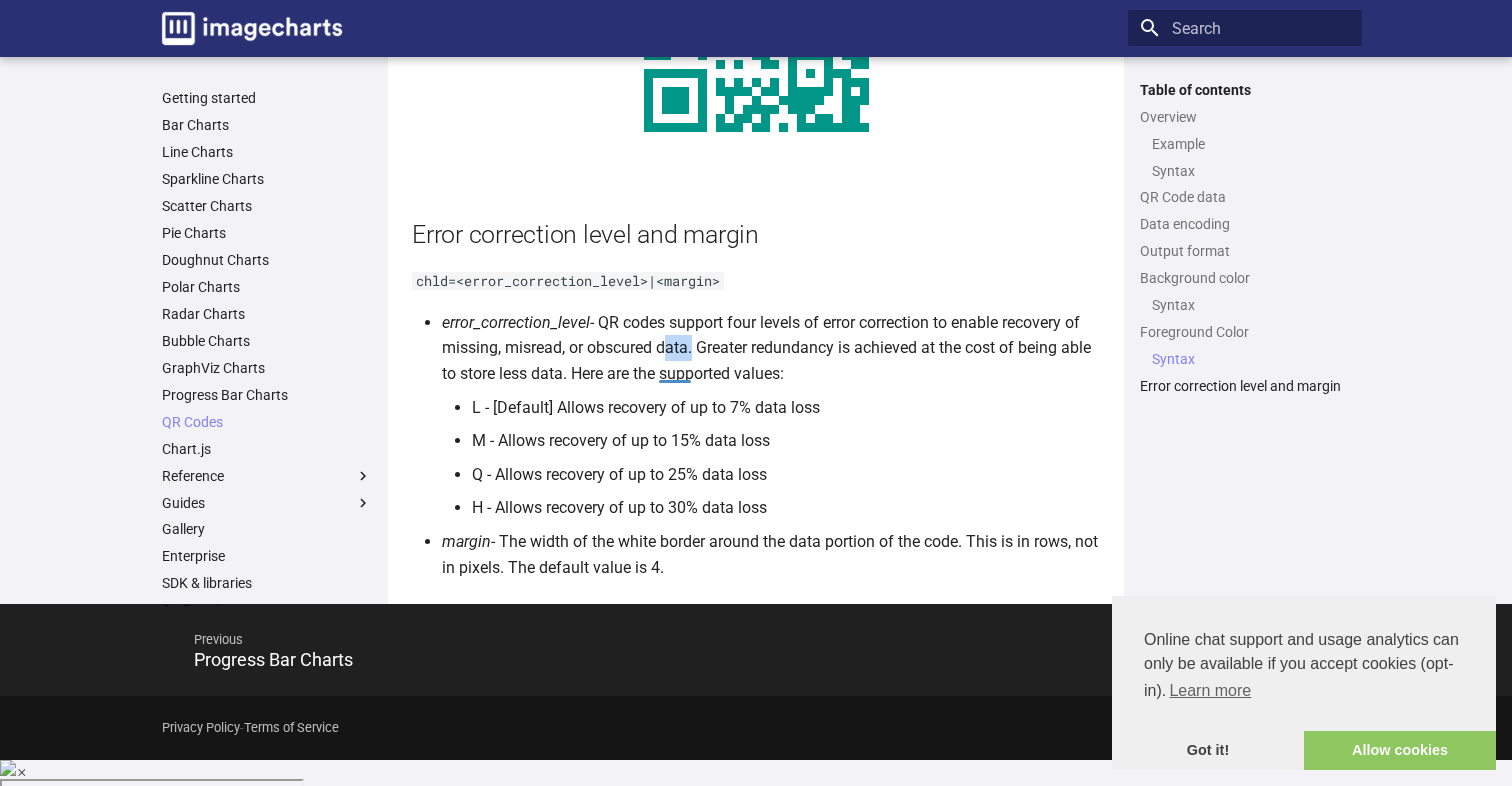 click on "error_correction_level  - QR codes support four levels of error correction to enable recovery of missing, misread, or obscured data. Greater redundancy is achieved at the cost of being able to store less data. Here are the supported values:   L - [Default] Allows recovery of up to 7% data loss   M - Allows recovery of up to 15% data loss   Q - Allows recovery of up to 25% data loss   H - Allows recovery of up to 30% data loss" at bounding box center (771, 415) 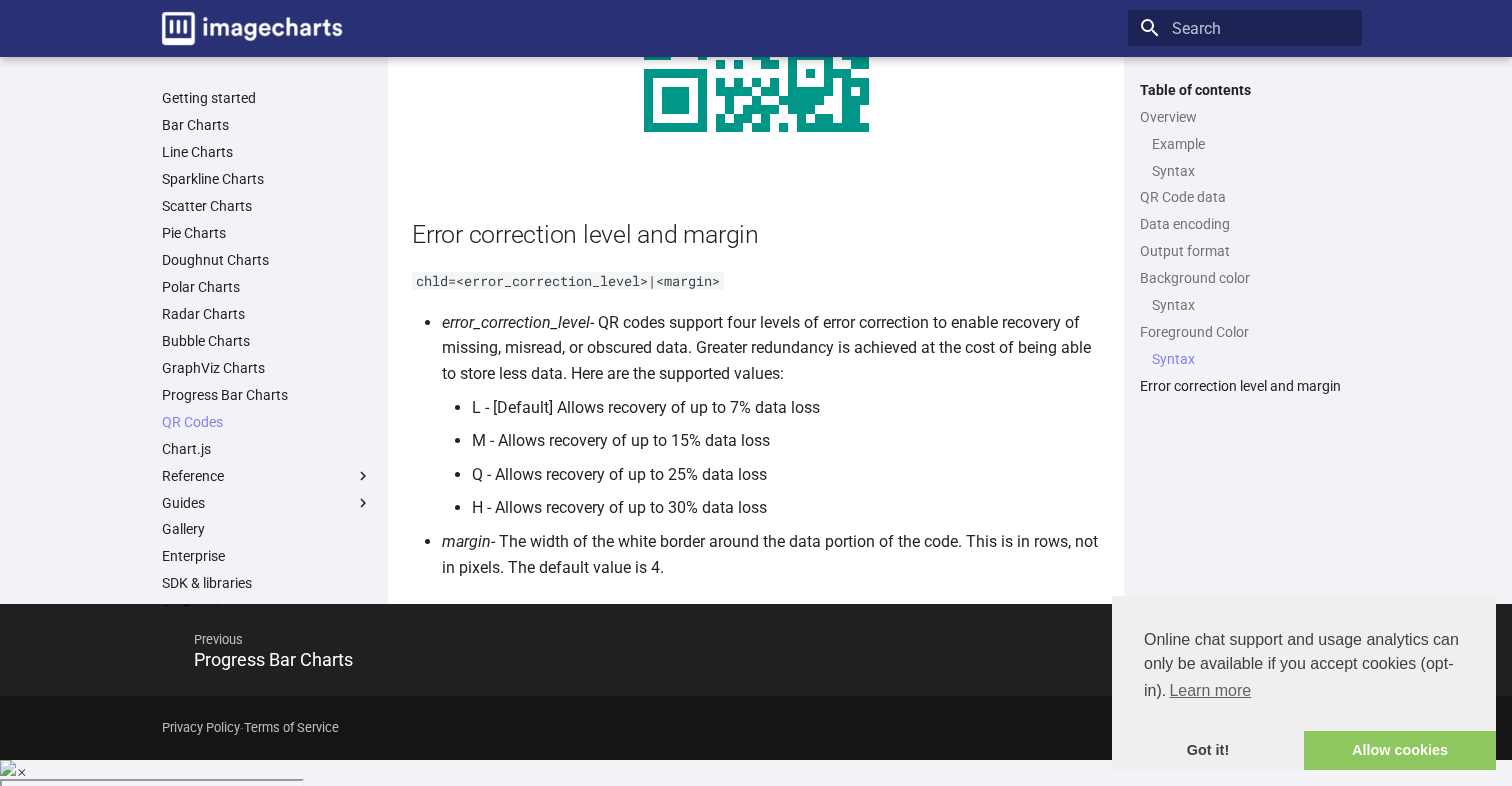 click on "error_correction_level  - QR codes support four levels of error correction to enable recovery of missing, misread, or obscured data. Greater redundancy is achieved at the cost of being able to store less data. Here are the supported values:   L - [Default] Allows recovery of up to 7% data loss   M - Allows recovery of up to 15% data loss   Q - Allows recovery of up to 25% data loss   H - Allows recovery of up to 30% data loss" at bounding box center [771, 415] 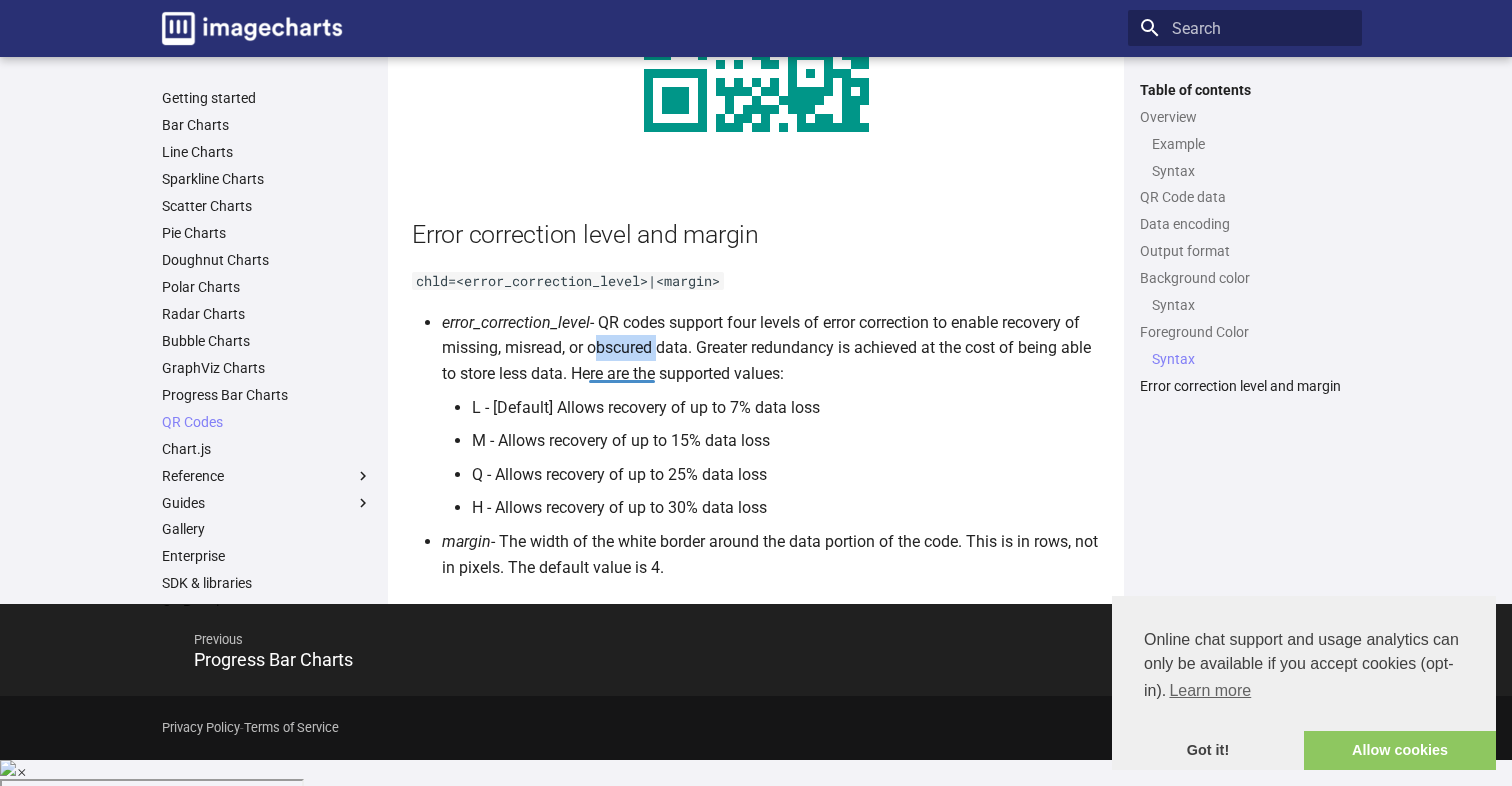 click on "error_correction_level  - QR codes support four levels of error correction to enable recovery of missing, misread, or obscured data. Greater redundancy is achieved at the cost of being able to store less data. Here are the supported values:   L - [Default] Allows recovery of up to 7% data loss   M - Allows recovery of up to 15% data loss   Q - Allows recovery of up to 25% data loss   H - Allows recovery of up to 30% data loss" at bounding box center [771, 415] 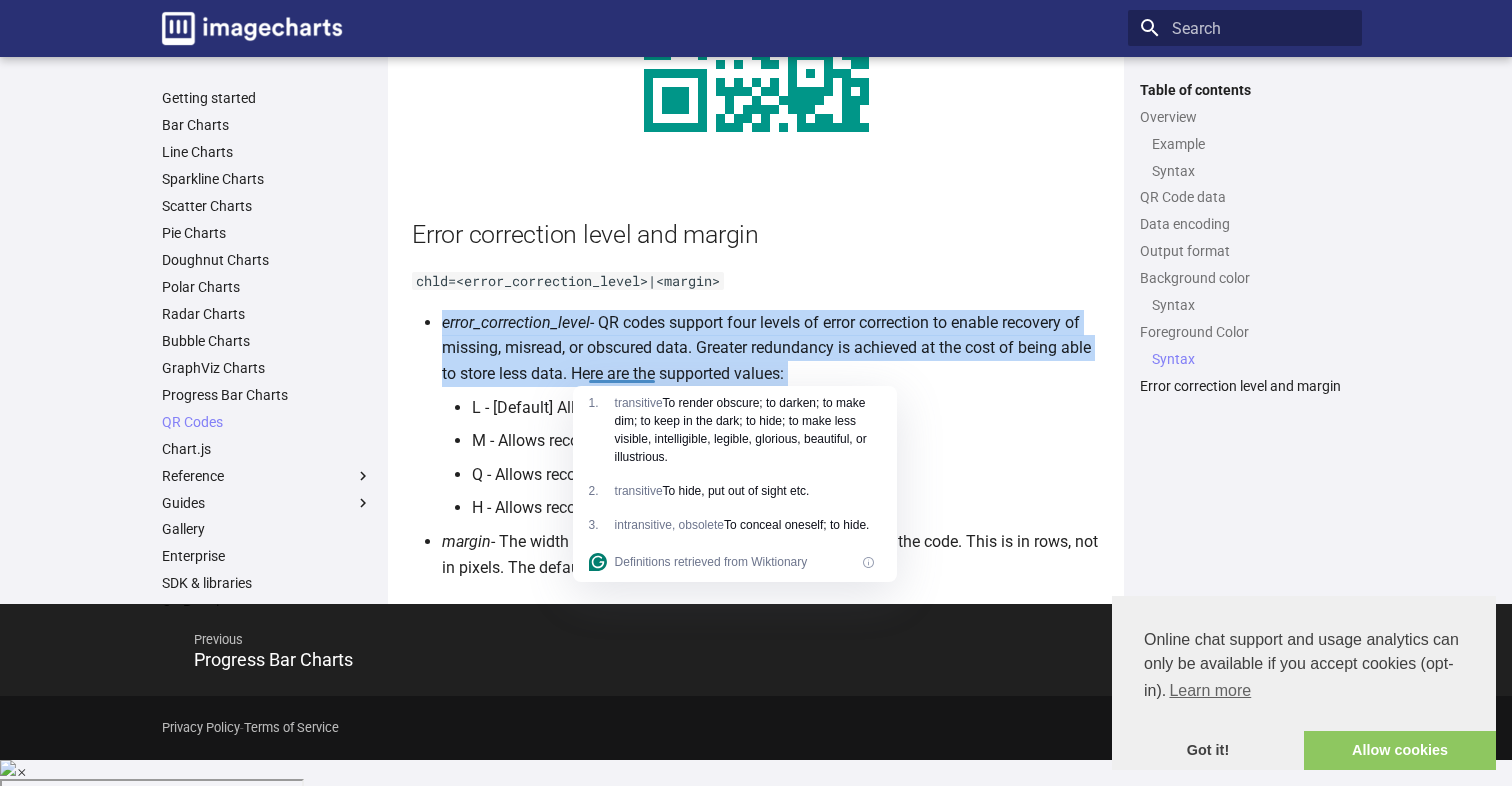 click on "error_correction_level  - QR codes support four levels of error correction to enable recovery of missing, misread, or obscured data. Greater redundancy is achieved at the cost of being able to store less data. Here are the supported values:   L - [Default] Allows recovery of up to 7% data loss   M - Allows recovery of up to 15% data loss   Q - Allows recovery of up to 25% data loss   H - Allows recovery of up to 30% data loss" at bounding box center (771, 415) 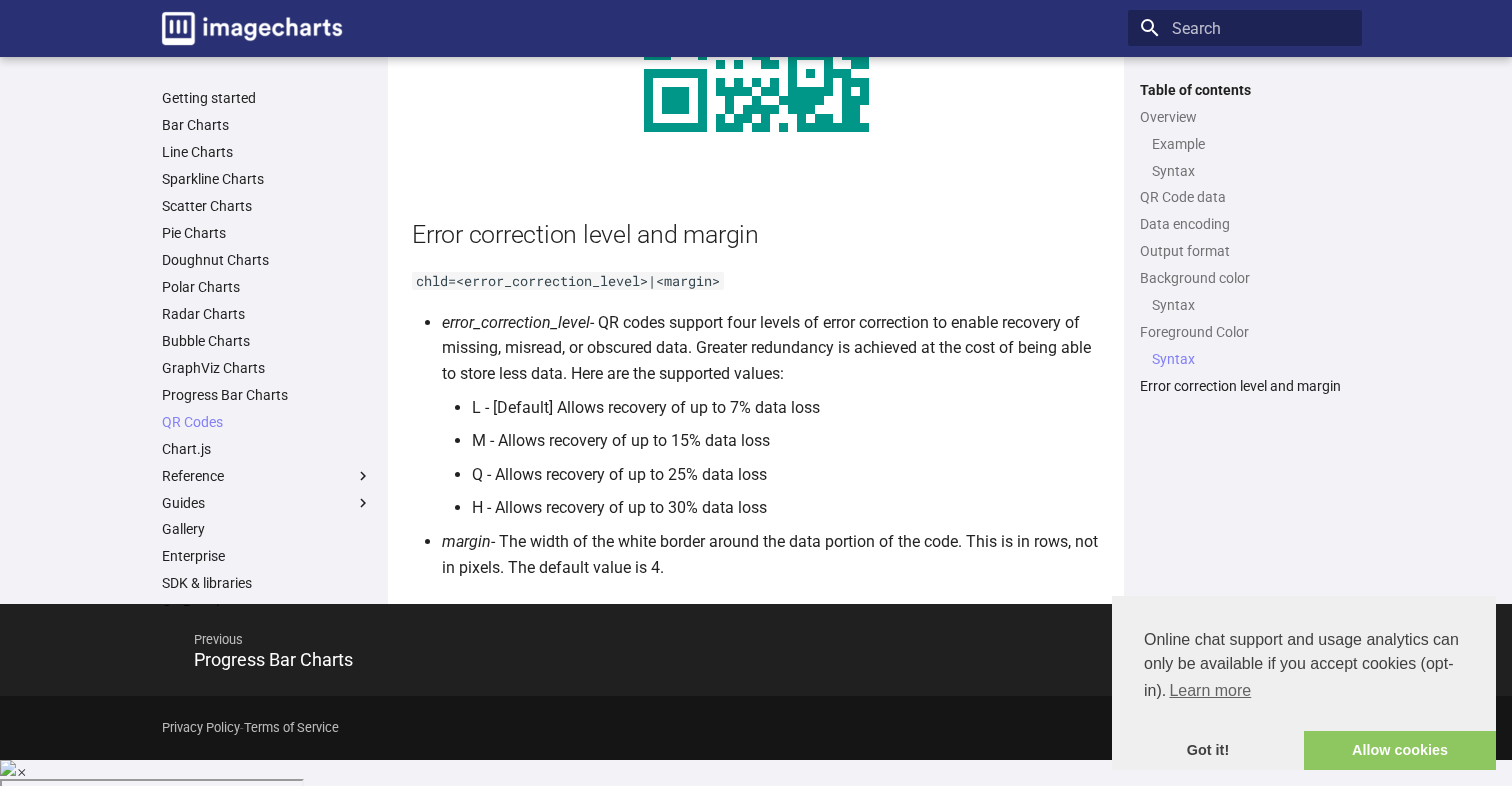 click on "error_correction_level  - QR codes support four levels of error correction to enable recovery of missing, misread, or obscured data. Greater redundancy is achieved at the cost of being able to store less data. Here are the supported values:   L - [Default] Allows recovery of up to 7% data loss   M - Allows recovery of up to 15% data loss   Q - Allows recovery of up to 25% data loss   H - Allows recovery of up to 30% data loss" at bounding box center (771, 415) 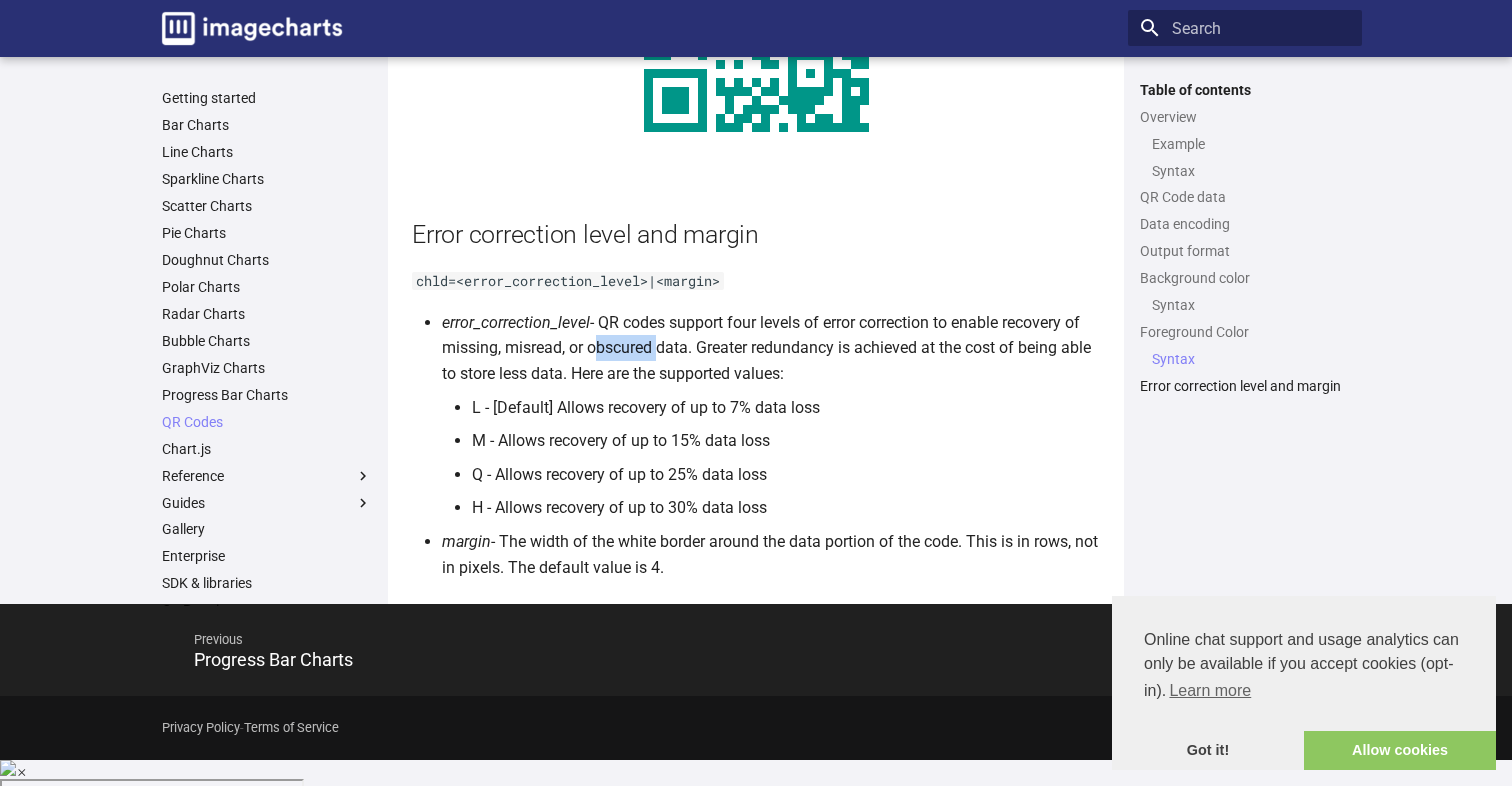 click on "error_correction_level  - QR codes support four levels of error correction to enable recovery of missing, misread, or obscured data. Greater redundancy is achieved at the cost of being able to store less data. Here are the supported values:   L - [Default] Allows recovery of up to 7% data loss   M - Allows recovery of up to 15% data loss   Q - Allows recovery of up to 25% data loss   H - Allows recovery of up to 30% data loss" at bounding box center [771, 415] 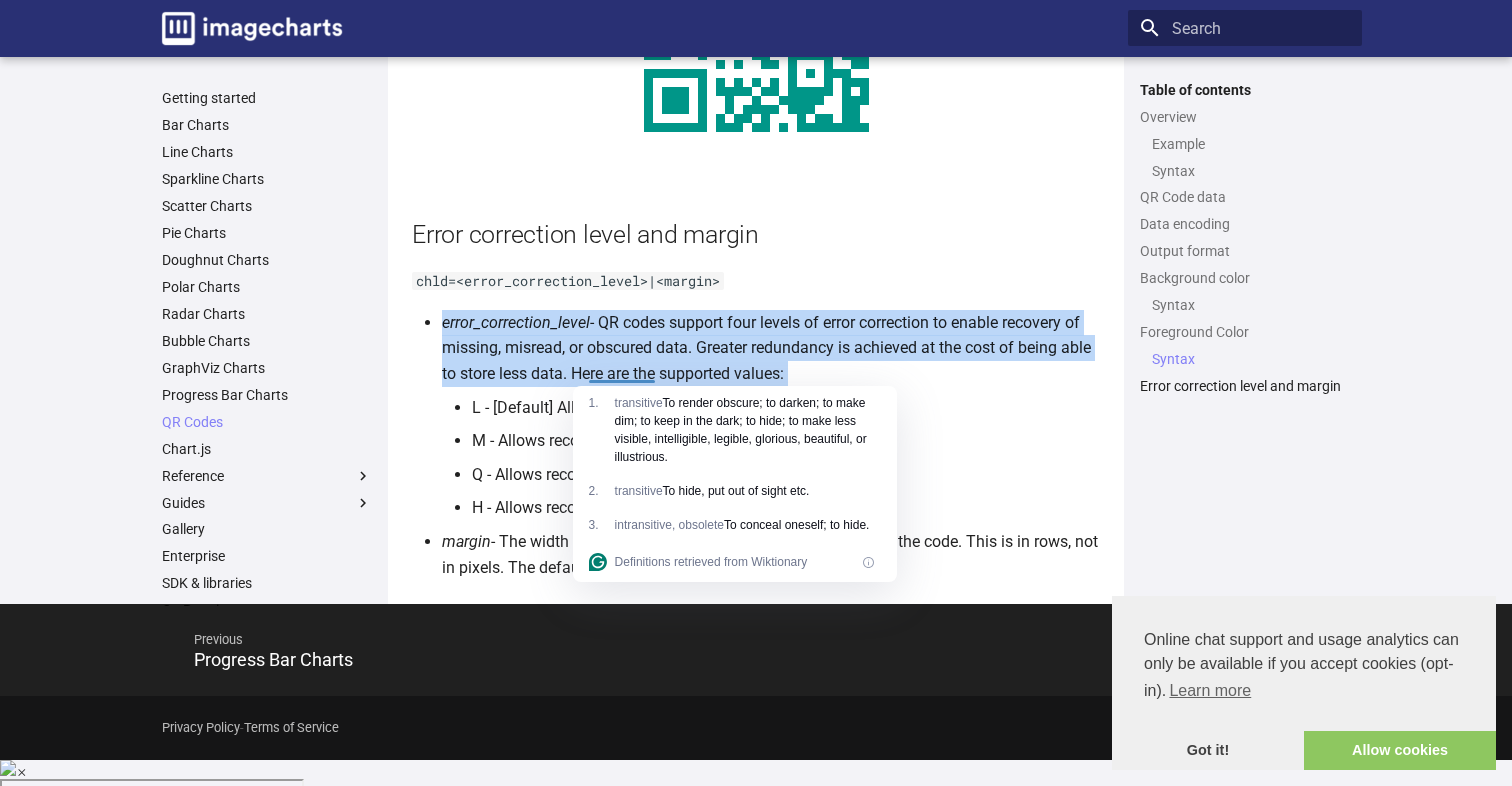 click on "error_correction_level  - QR codes support four levels of error correction to enable recovery of missing, misread, or obscured data. Greater redundancy is achieved at the cost of being able to store less data. Here are the supported values:   L - [Default] Allows recovery of up to 7% data loss   M - Allows recovery of up to 15% data loss   Q - Allows recovery of up to 25% data loss   H - Allows recovery of up to 30% data loss" at bounding box center [771, 415] 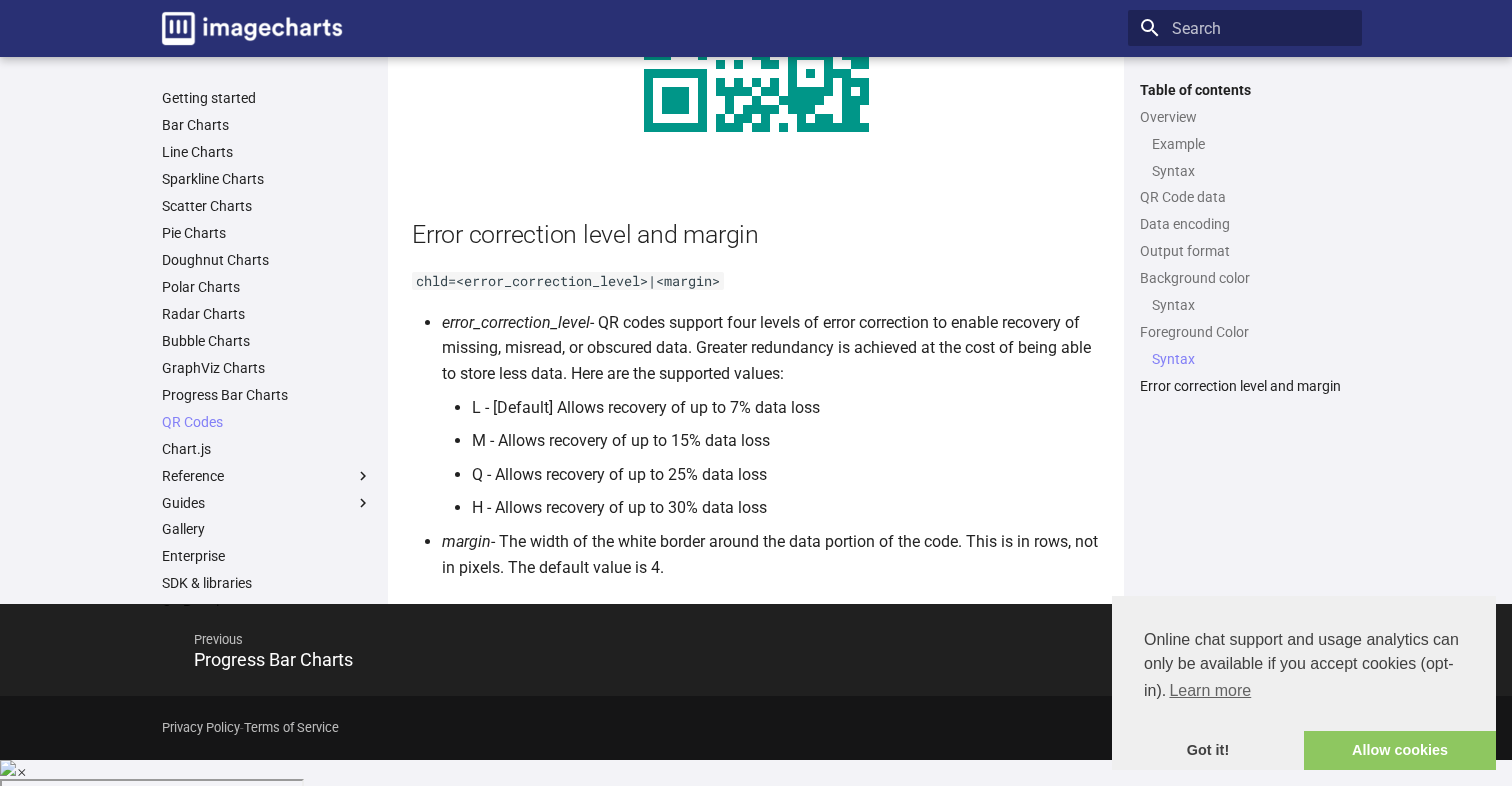 click on "error_correction_level  - QR codes support four levels of error correction to enable recovery of missing, misread, or obscured data. Greater redundancy is achieved at the cost of being able to store less data. Here are the supported values:   L - [Default] Allows recovery of up to 7% data loss   M - Allows recovery of up to 15% data loss   Q - Allows recovery of up to 25% data loss   H - Allows recovery of up to 30% data loss" at bounding box center (771, 415) 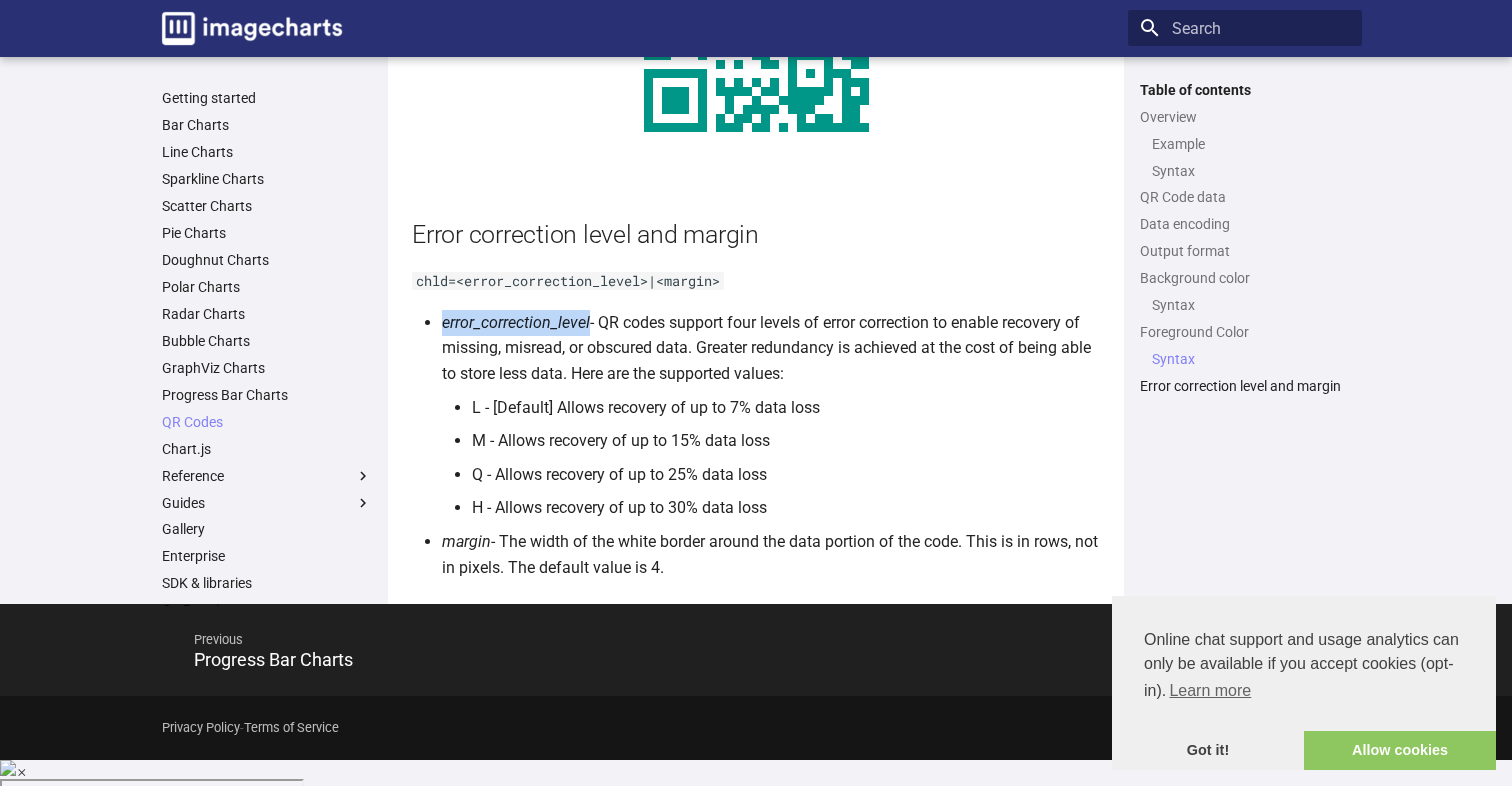 click on "error_correction_level  - QR codes support four levels of error correction to enable recovery of missing, misread, or obscured data. Greater redundancy is achieved at the cost of being able to store less data. Here are the supported values:   L - [Default] Allows recovery of up to 7% data loss   M - Allows recovery of up to 15% data loss   Q - Allows recovery of up to 25% data loss   H - Allows recovery of up to 30% data loss" at bounding box center [771, 415] 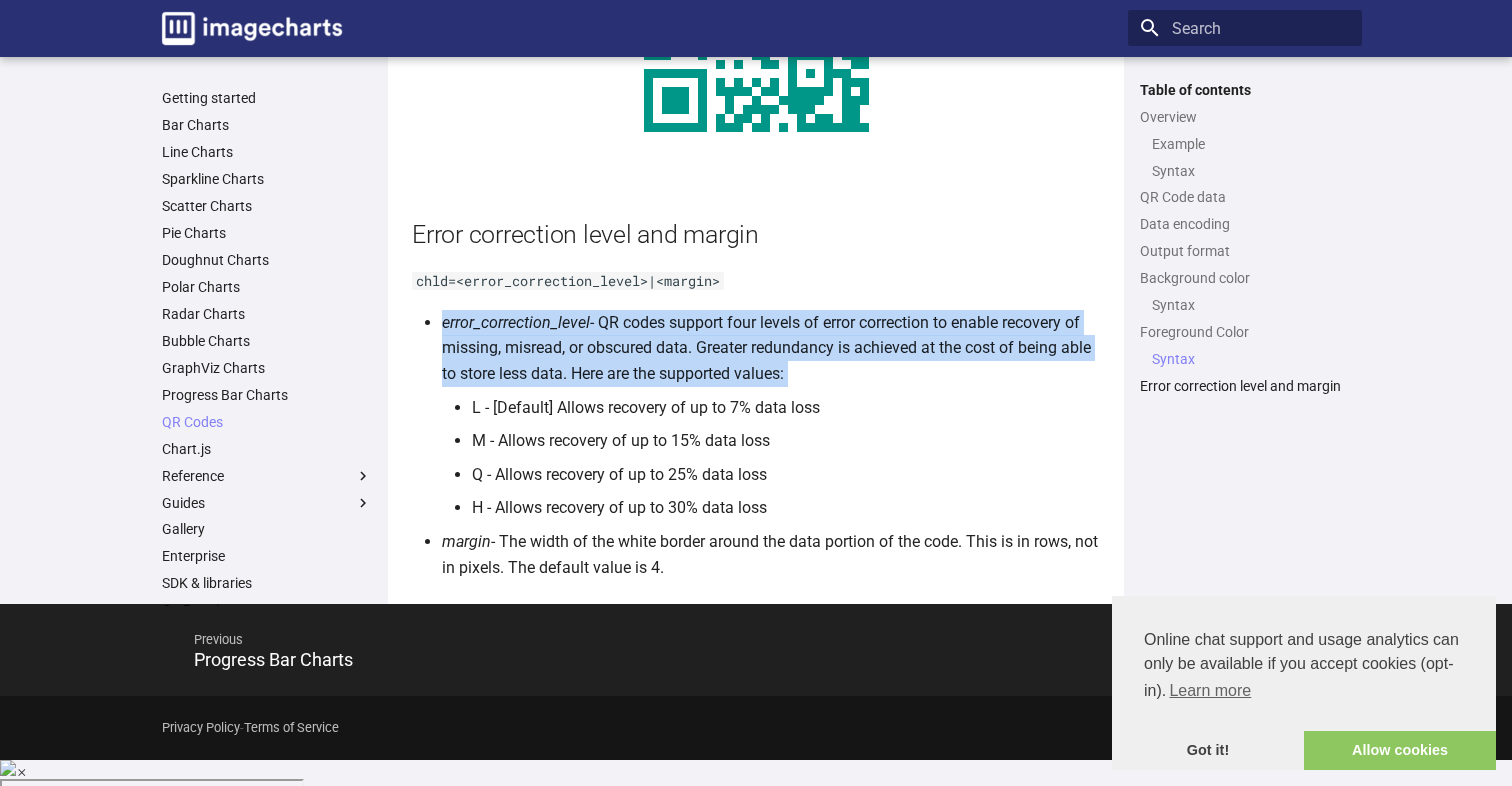 click on "error_correction_level  - QR codes support four levels of error correction to enable recovery of missing, misread, or obscured data. Greater redundancy is achieved at the cost of being able to store less data. Here are the supported values:   L - [Default] Allows recovery of up to 7% data loss   M - Allows recovery of up to 15% data loss   Q - Allows recovery of up to 25% data loss   H - Allows recovery of up to 30% data loss" at bounding box center (771, 415) 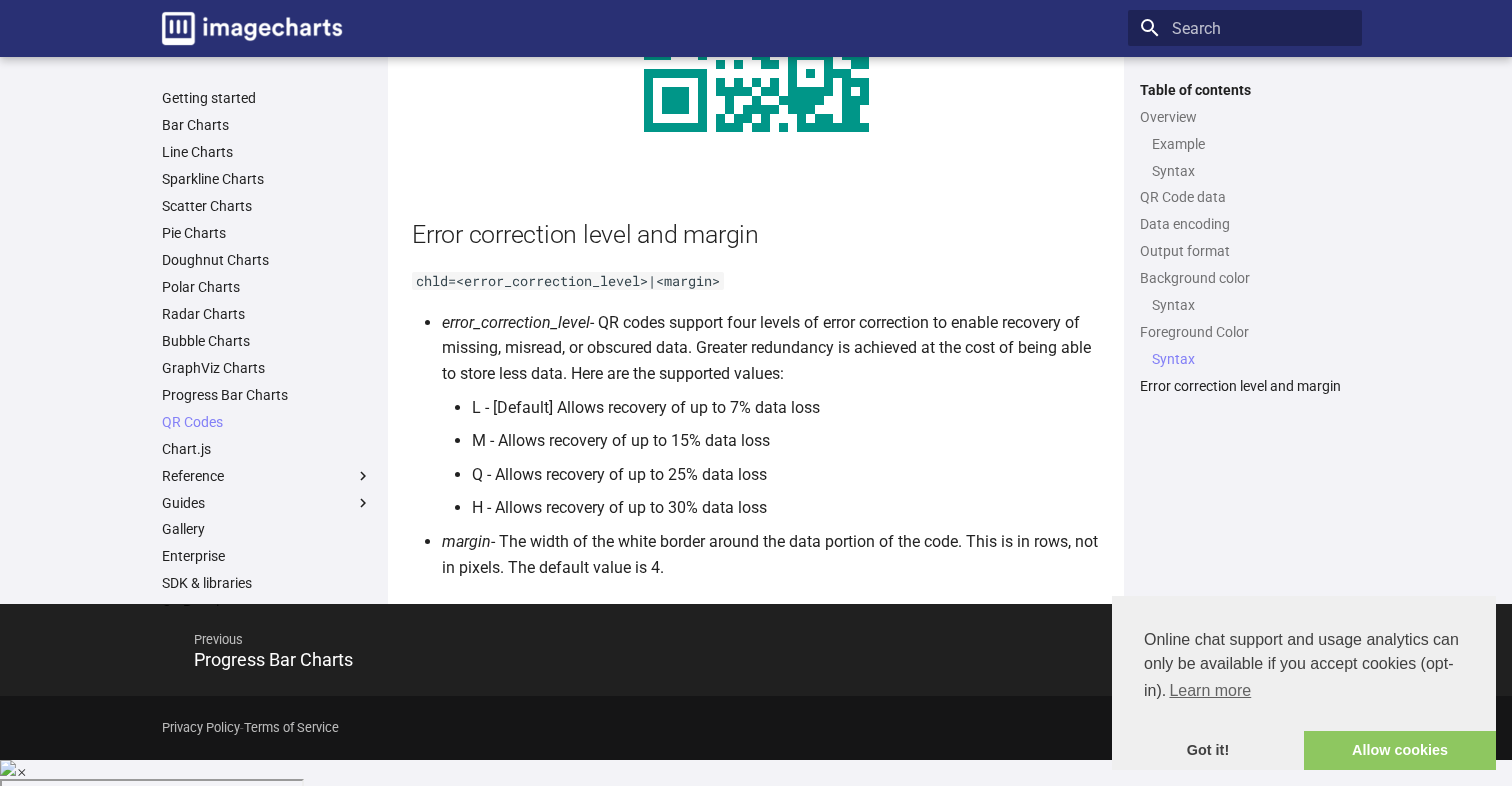 click on "error_correction_level  - QR codes support four levels of error correction to enable recovery of missing, misread, or obscured data. Greater redundancy is achieved at the cost of being able to store less data. Here are the supported values:   L - [Default] Allows recovery of up to 7% data loss   M - Allows recovery of up to 15% data loss   Q - Allows recovery of up to 25% data loss   H - Allows recovery of up to 30% data loss" at bounding box center (771, 415) 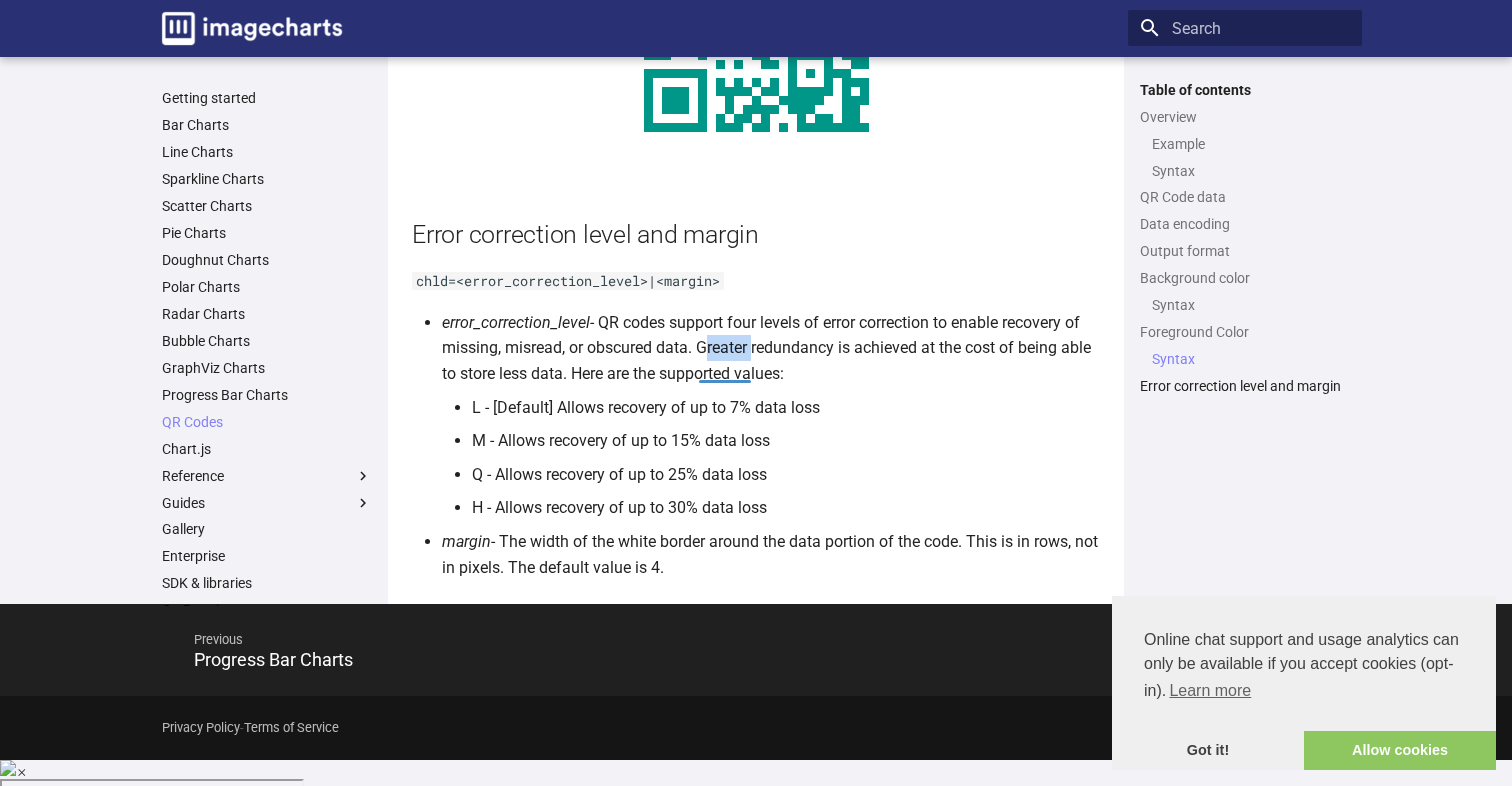 click on "error_correction_level  - QR codes support four levels of error correction to enable recovery of missing, misread, or obscured data. Greater redundancy is achieved at the cost of being able to store less data. Here are the supported values:   L - [Default] Allows recovery of up to 7% data loss   M - Allows recovery of up to 15% data loss   Q - Allows recovery of up to 25% data loss   H - Allows recovery of up to 30% data loss" at bounding box center [771, 415] 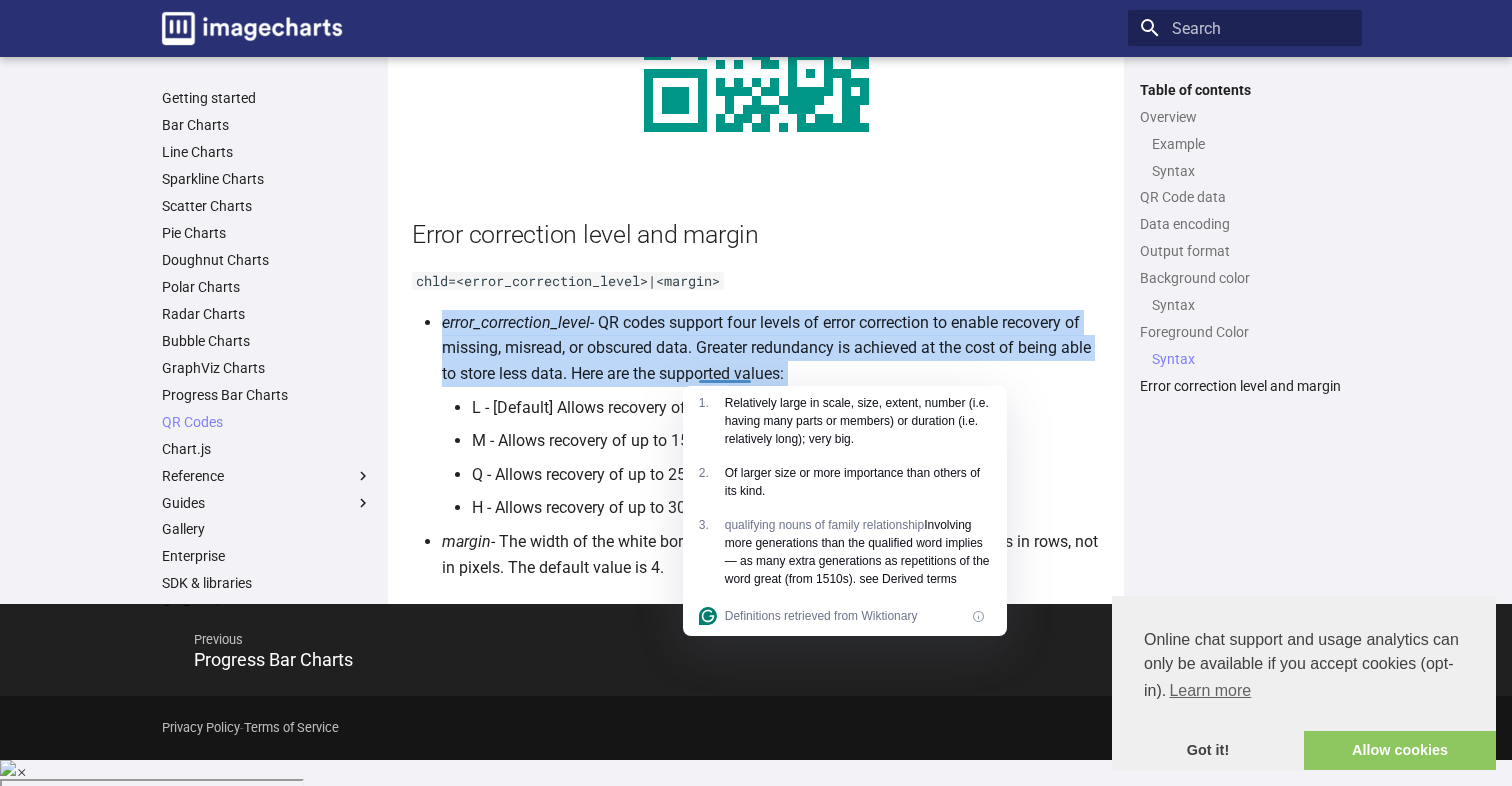 click on "error_correction_level  - QR codes support four levels of error correction to enable recovery of missing, misread, or obscured data. Greater redundancy is achieved at the cost of being able to store less data. Here are the supported values:   L - [Default] Allows recovery of up to 7% data loss   M - Allows recovery of up to 15% data loss   Q - Allows recovery of up to 25% data loss   H - Allows recovery of up to 30% data loss" at bounding box center (771, 415) 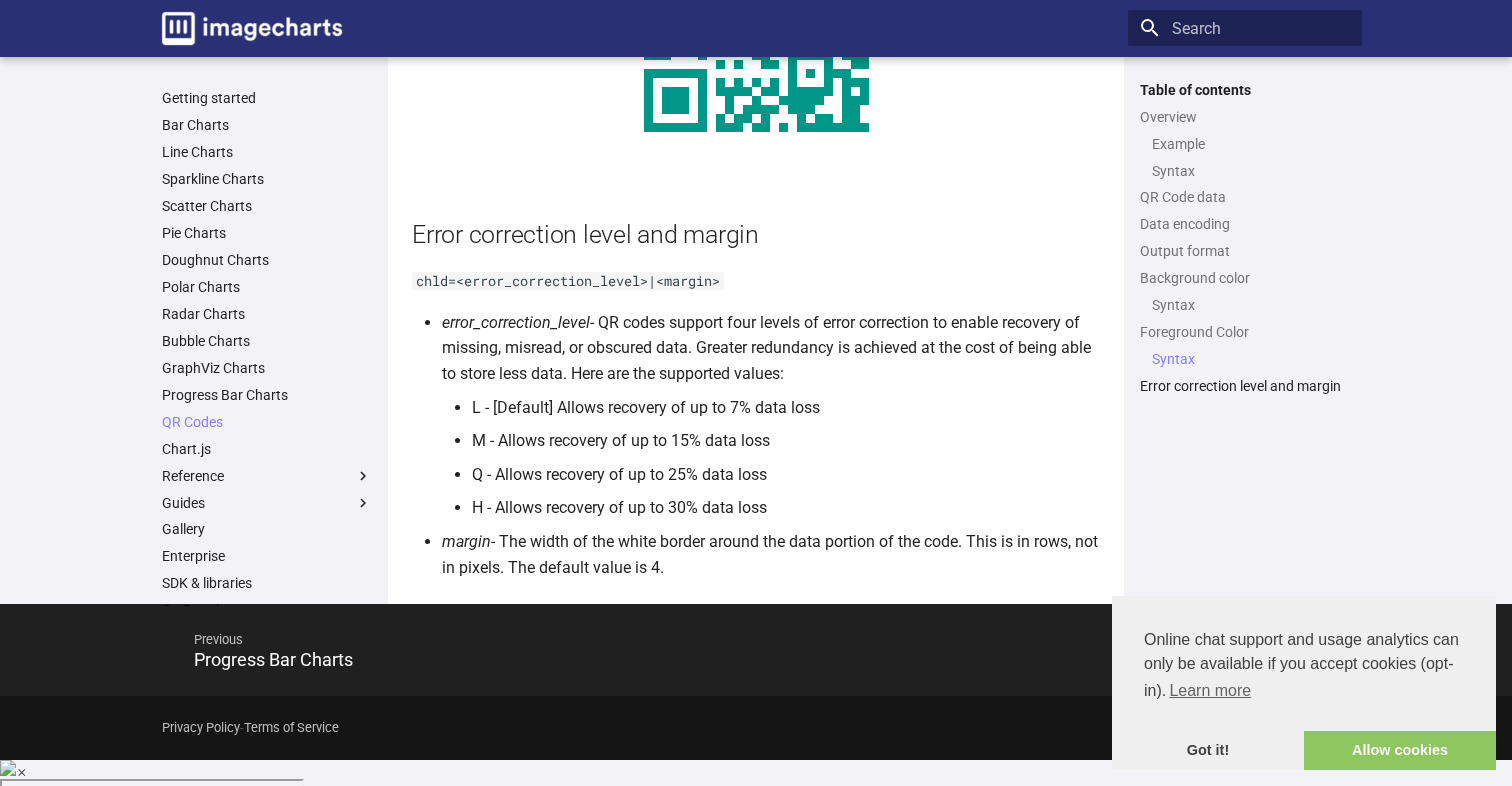 click on "error_correction_level  - QR codes support four levels of error correction to enable recovery of missing, misread, or obscured data. Greater redundancy is achieved at the cost of being able to store less data. Here are the supported values:   L - [Default] Allows recovery of up to 7% data loss   M - Allows recovery of up to 15% data loss   Q - Allows recovery of up to 25% data loss   H - Allows recovery of up to 30% data loss" at bounding box center (771, 415) 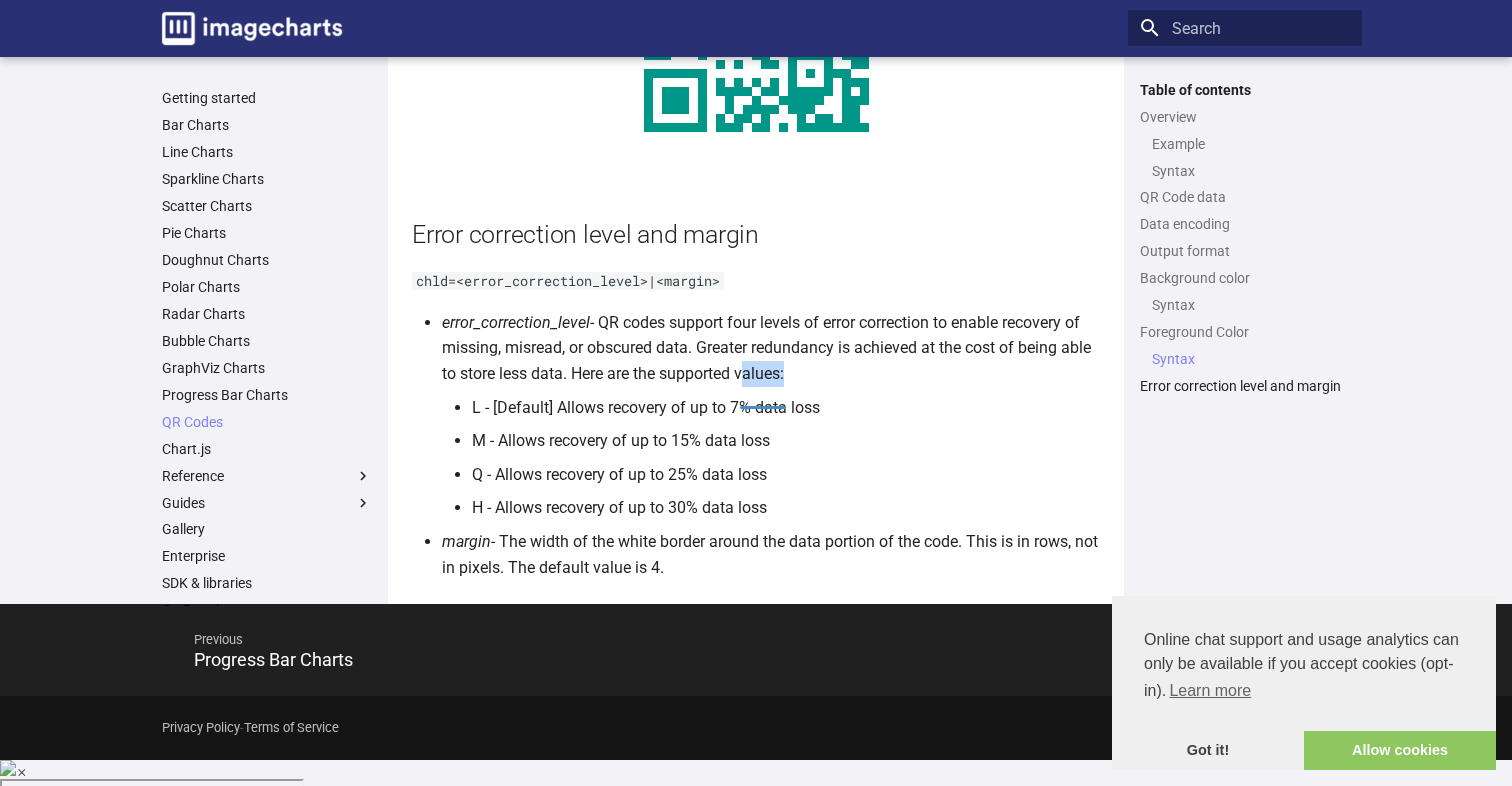 click on "error_correction_level  - QR codes support four levels of error correction to enable recovery of missing, misread, or obscured data. Greater redundancy is achieved at the cost of being able to store less data. Here are the supported values:   L - [Default] Allows recovery of up to 7% data loss   M - Allows recovery of up to 15% data loss   Q - Allows recovery of up to 25% data loss   H - Allows recovery of up to 30% data loss" at bounding box center [771, 415] 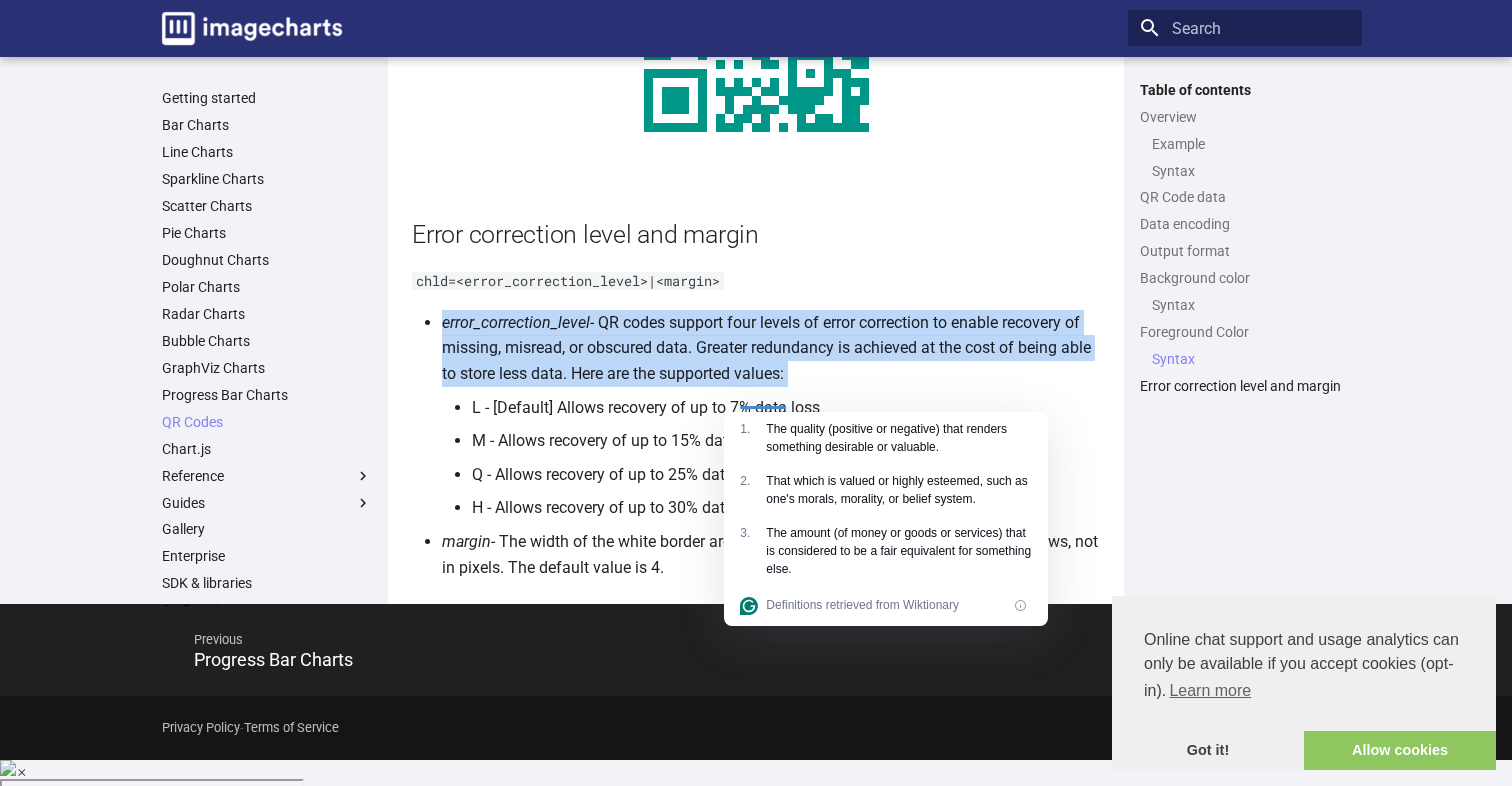 click on "error_correction_level  - QR codes support four levels of error correction to enable recovery of missing, misread, or obscured data. Greater redundancy is achieved at the cost of being able to store less data. Here are the supported values:   L - [Default] Allows recovery of up to 7% data loss   M - Allows recovery of up to 15% data loss   Q - Allows recovery of up to 25% data loss   H - Allows recovery of up to 30% data loss" at bounding box center (771, 415) 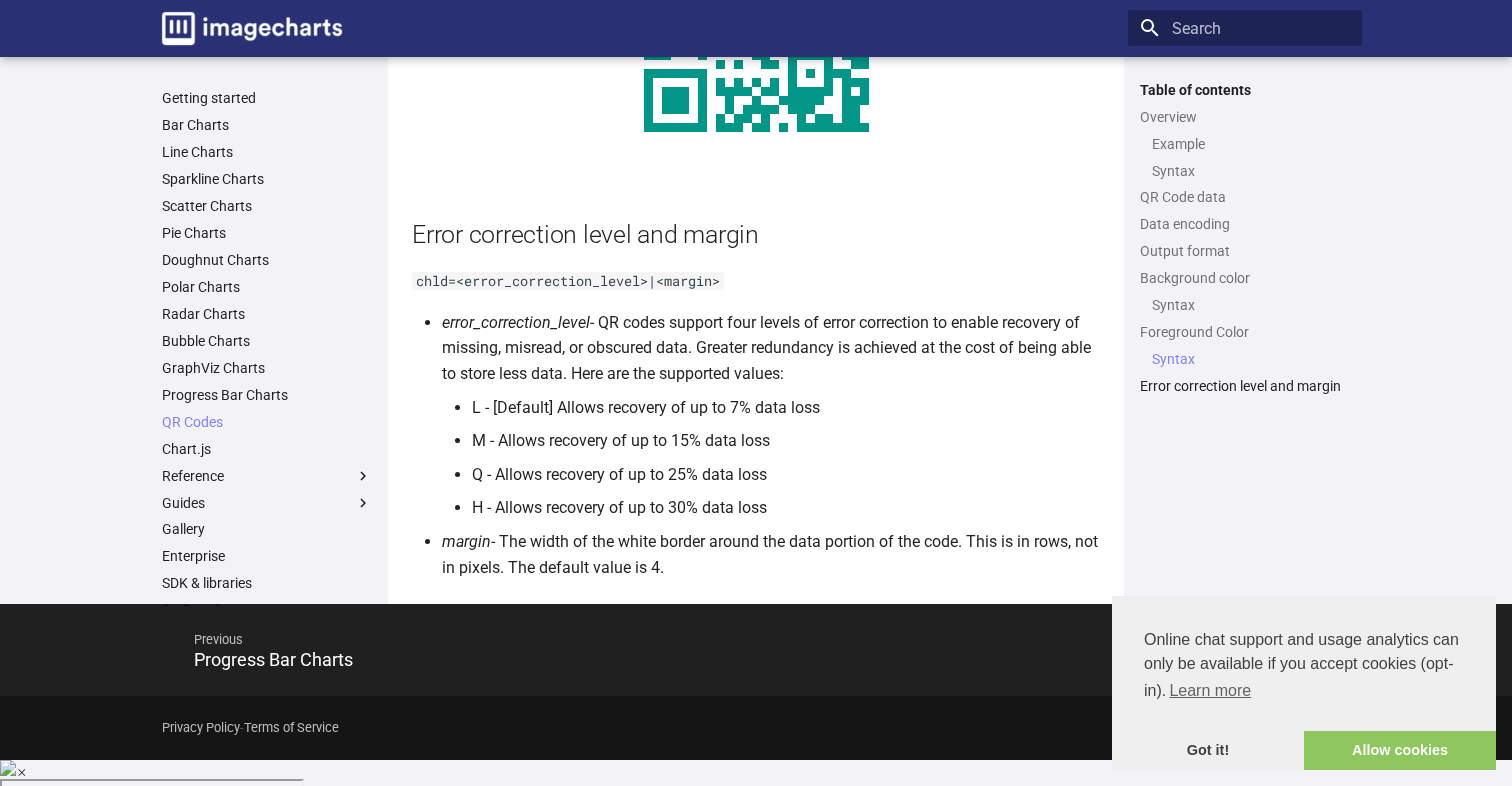 click on "error_correction_level  - QR codes support four levels of error correction to enable recovery of missing, misread, or obscured data. Greater redundancy is achieved at the cost of being able to store less data. Here are the supported values:   L - [Default] Allows recovery of up to 7% data loss   M - Allows recovery of up to 15% data loss   Q - Allows recovery of up to 25% data loss   H - Allows recovery of up to 30% data loss" at bounding box center [771, 415] 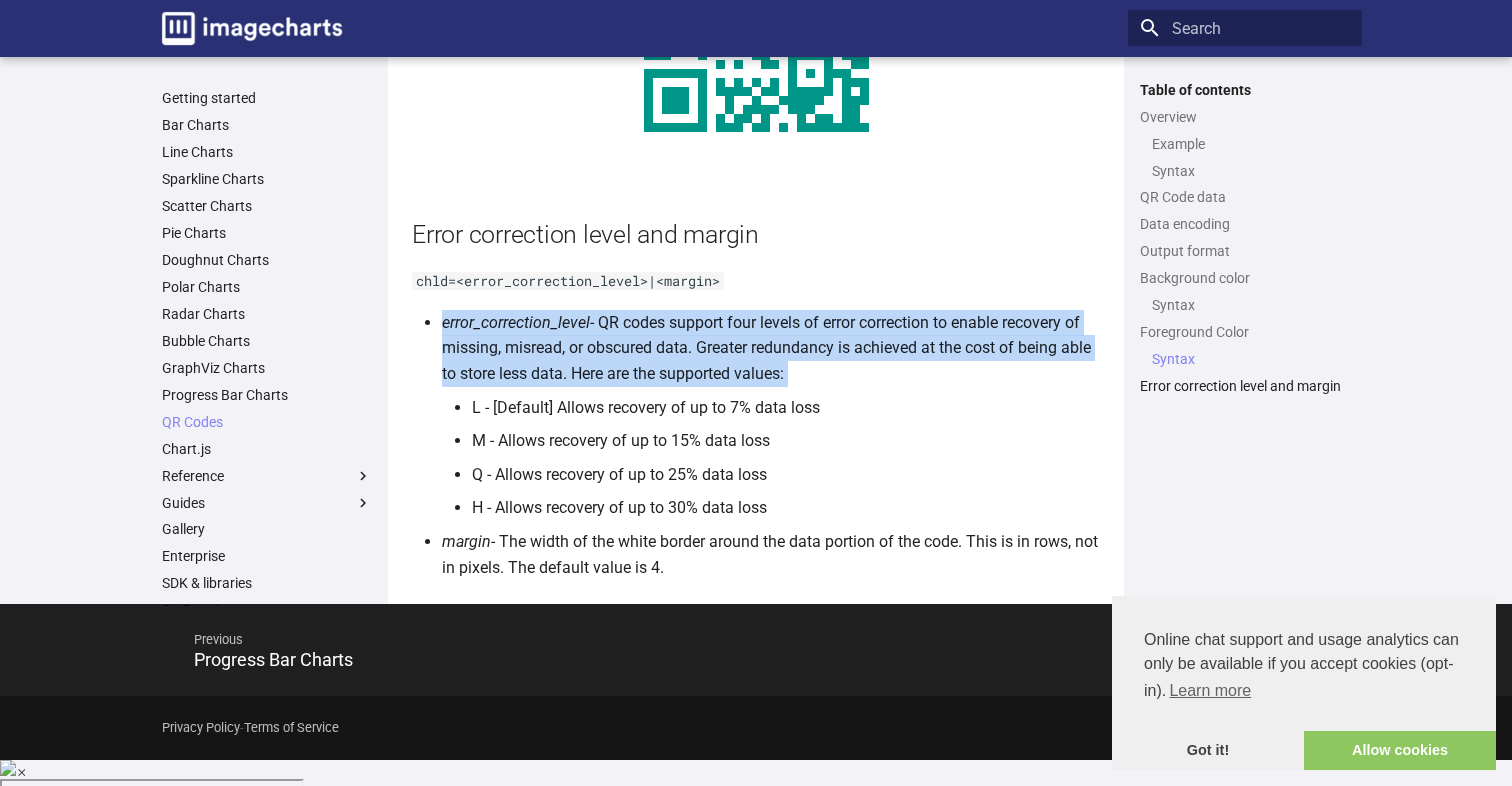 click on "error_correction_level  - QR codes support four levels of error correction to enable recovery of missing, misread, or obscured data. Greater redundancy is achieved at the cost of being able to store less data. Here are the supported values:   L - [Default] Allows recovery of up to 7% data loss   M - Allows recovery of up to 15% data loss   Q - Allows recovery of up to 25% data loss   H - Allows recovery of up to 30% data loss" at bounding box center (771, 415) 